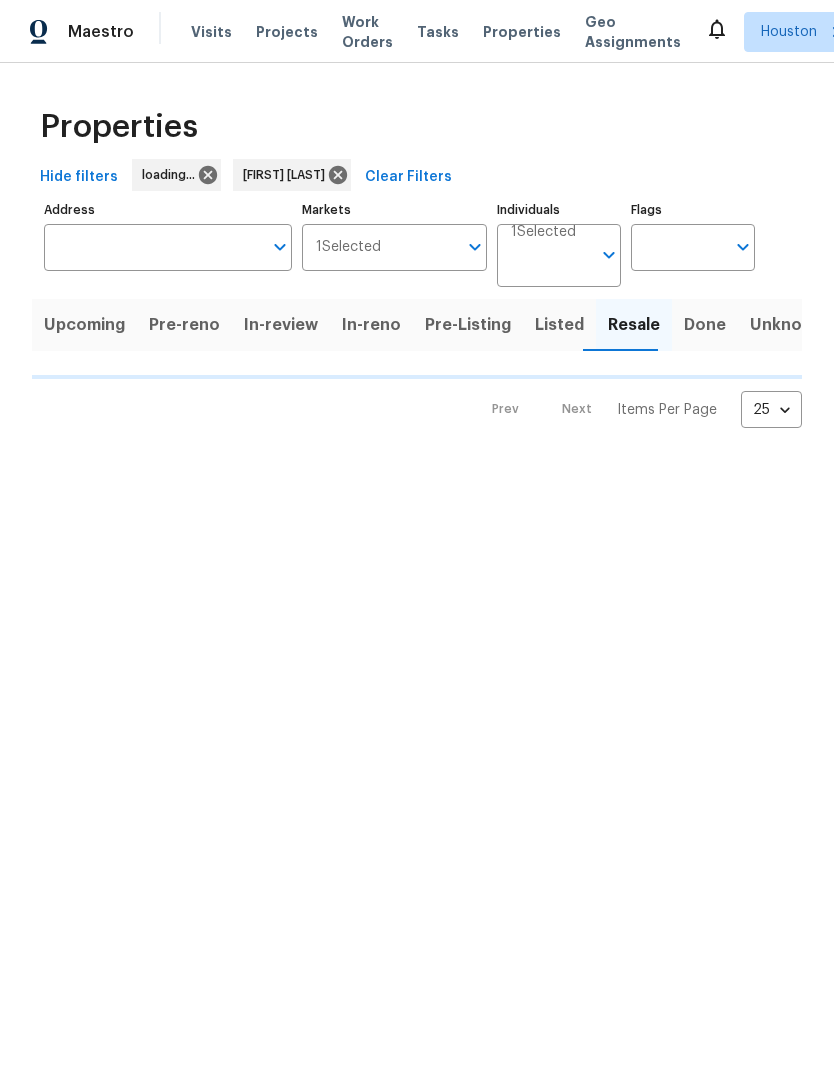 scroll, scrollTop: 0, scrollLeft: 0, axis: both 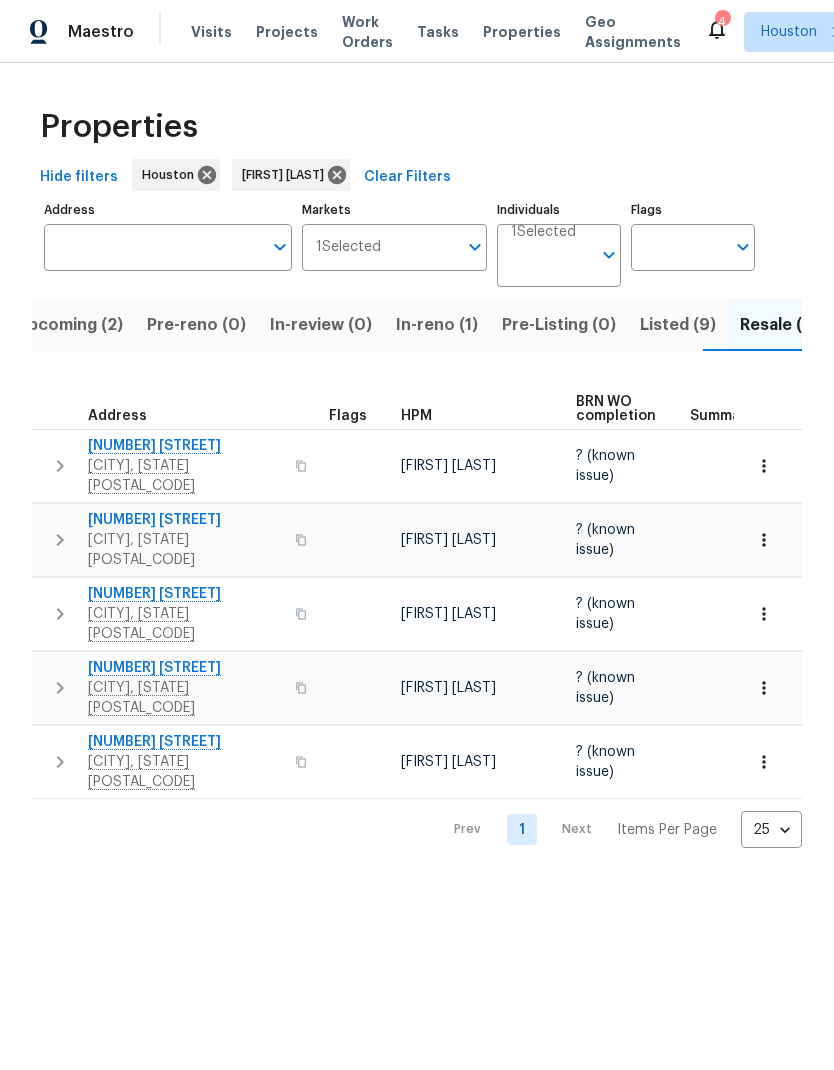 click on "4" at bounding box center [722, 22] 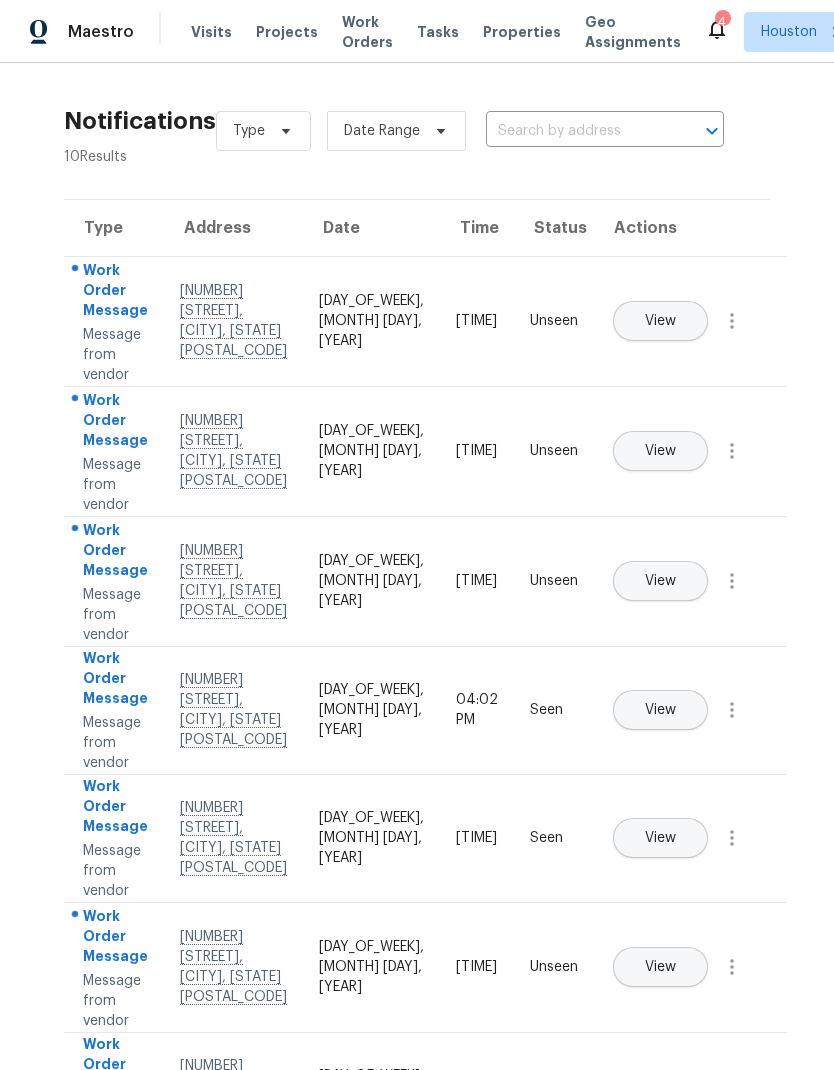 click on "View" at bounding box center (660, 581) 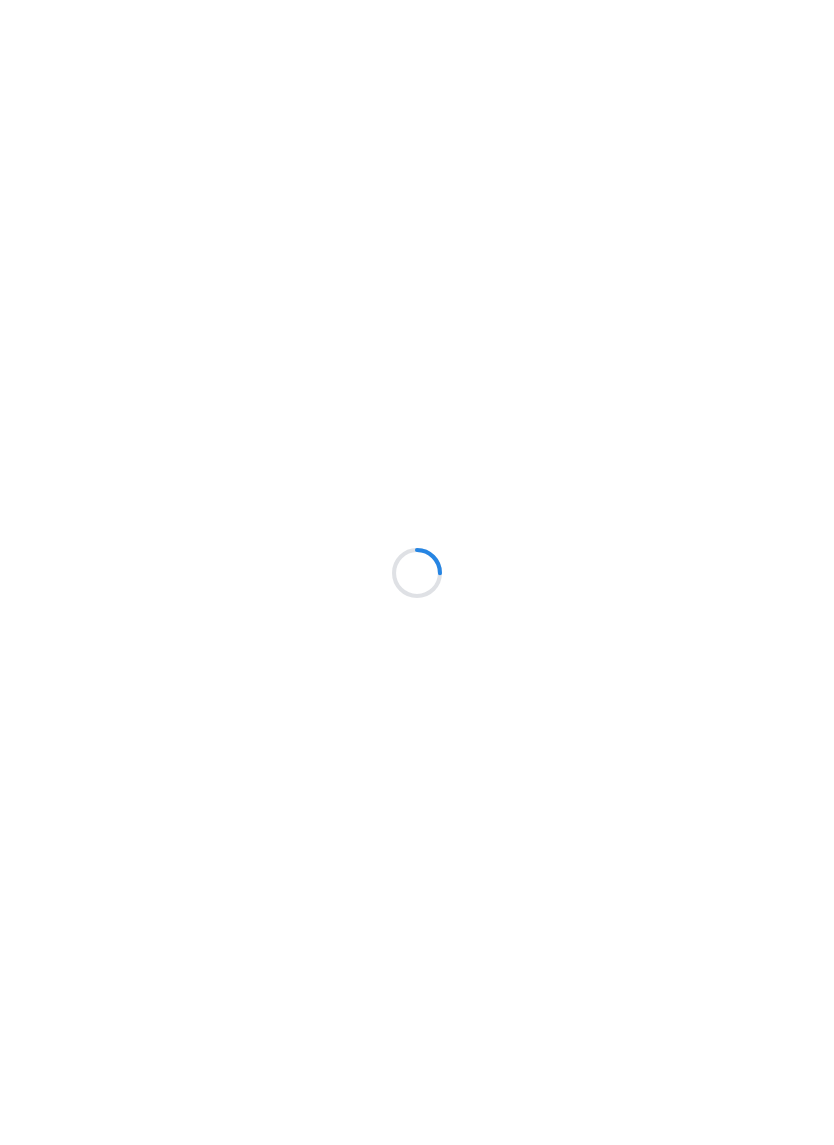 scroll, scrollTop: 0, scrollLeft: 0, axis: both 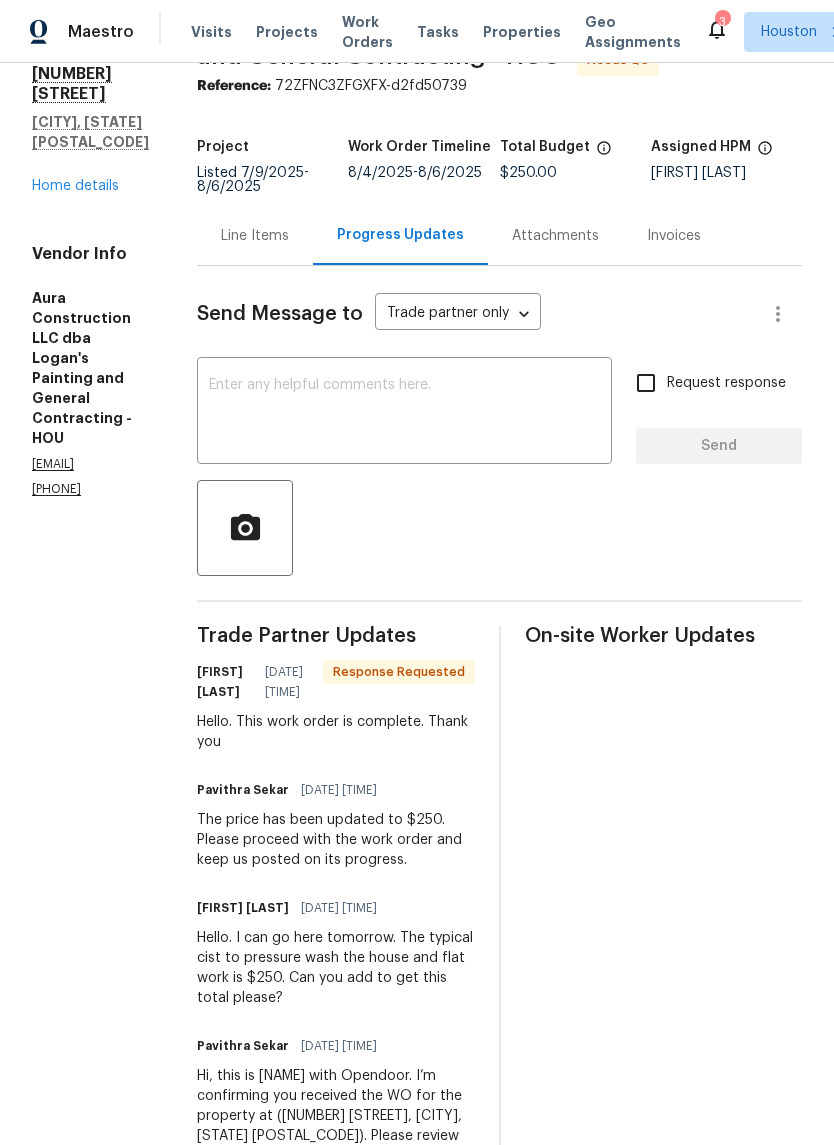 click on "Line Items" at bounding box center (255, 235) 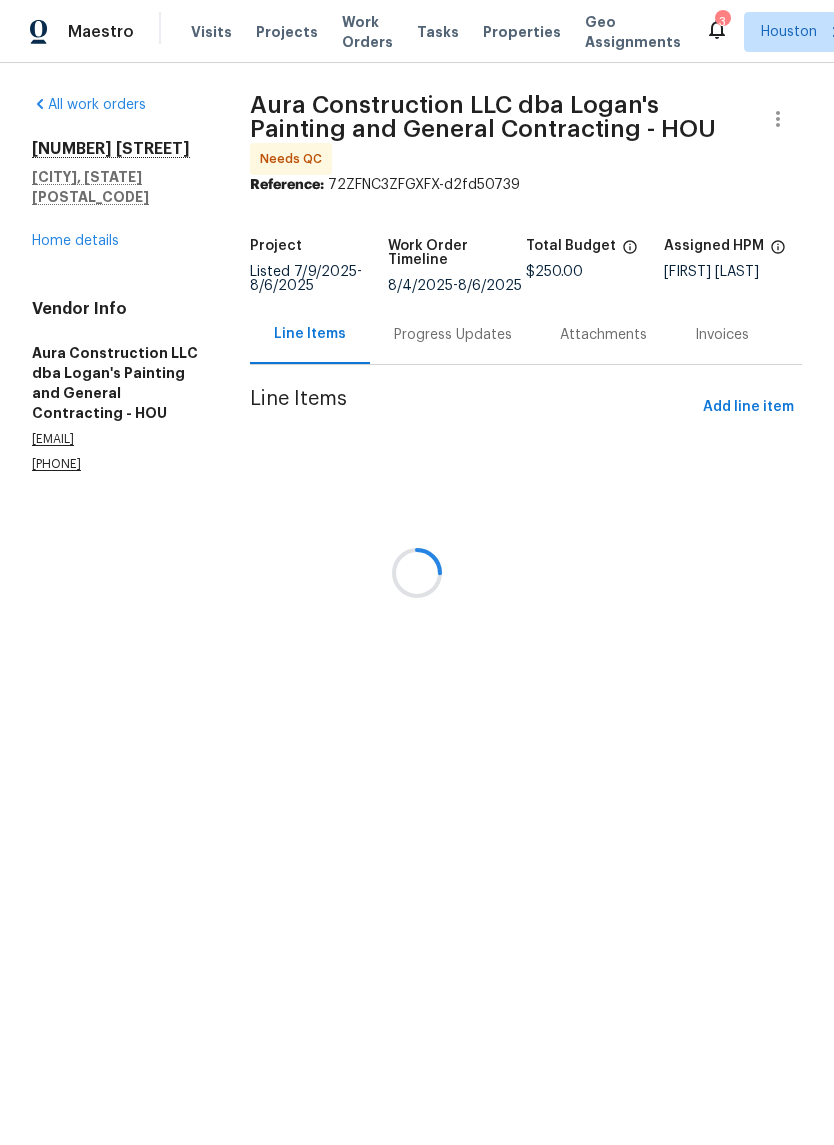 scroll, scrollTop: 0, scrollLeft: 0, axis: both 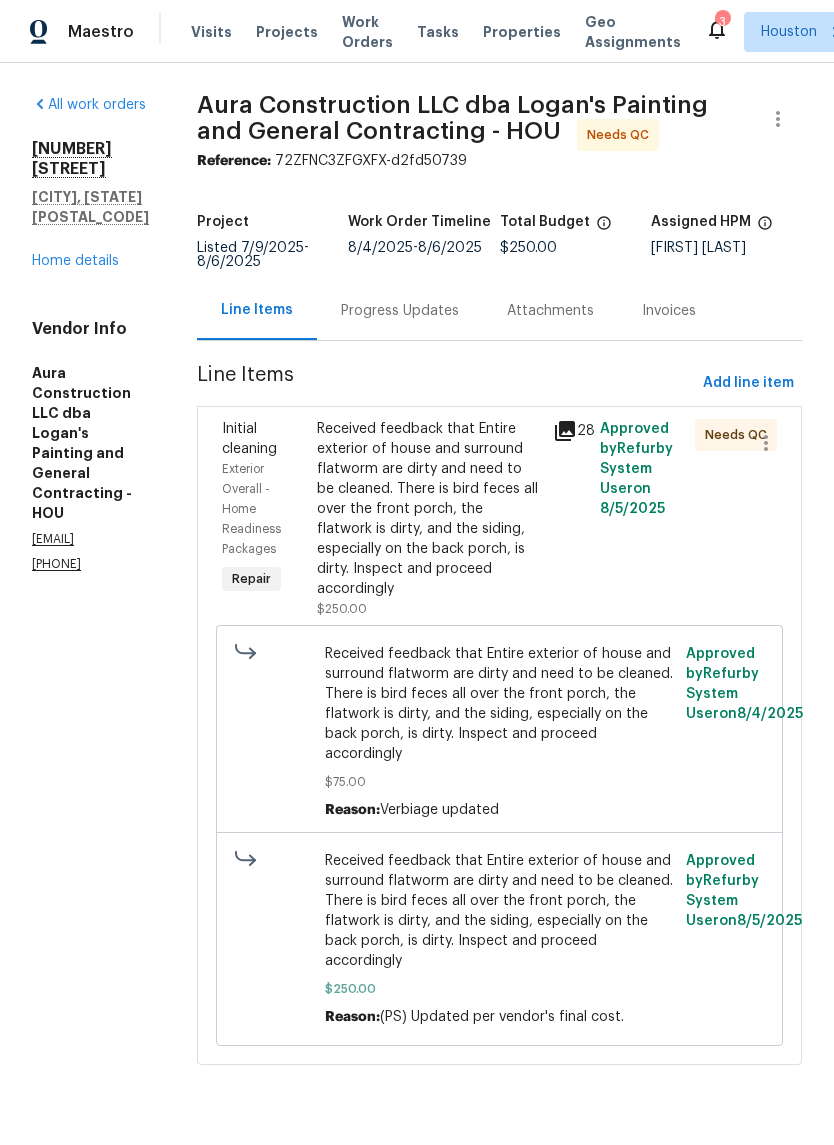 click 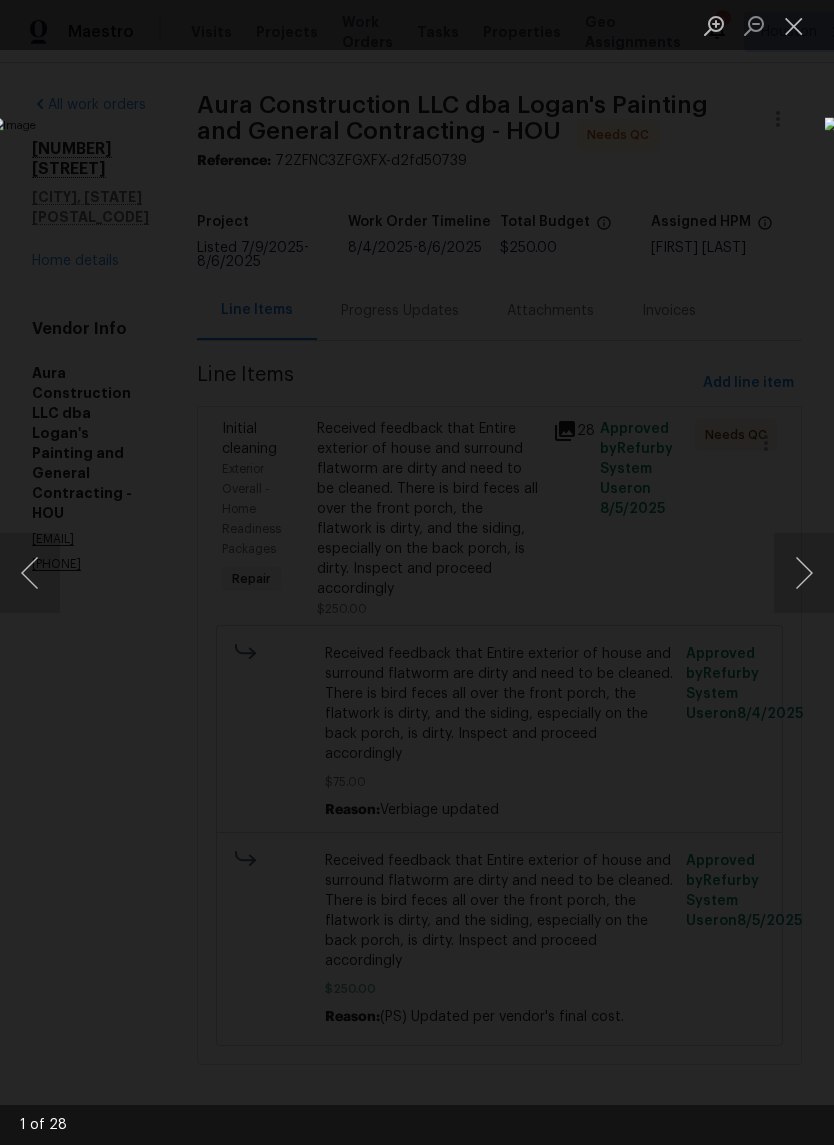 click at bounding box center [804, 573] 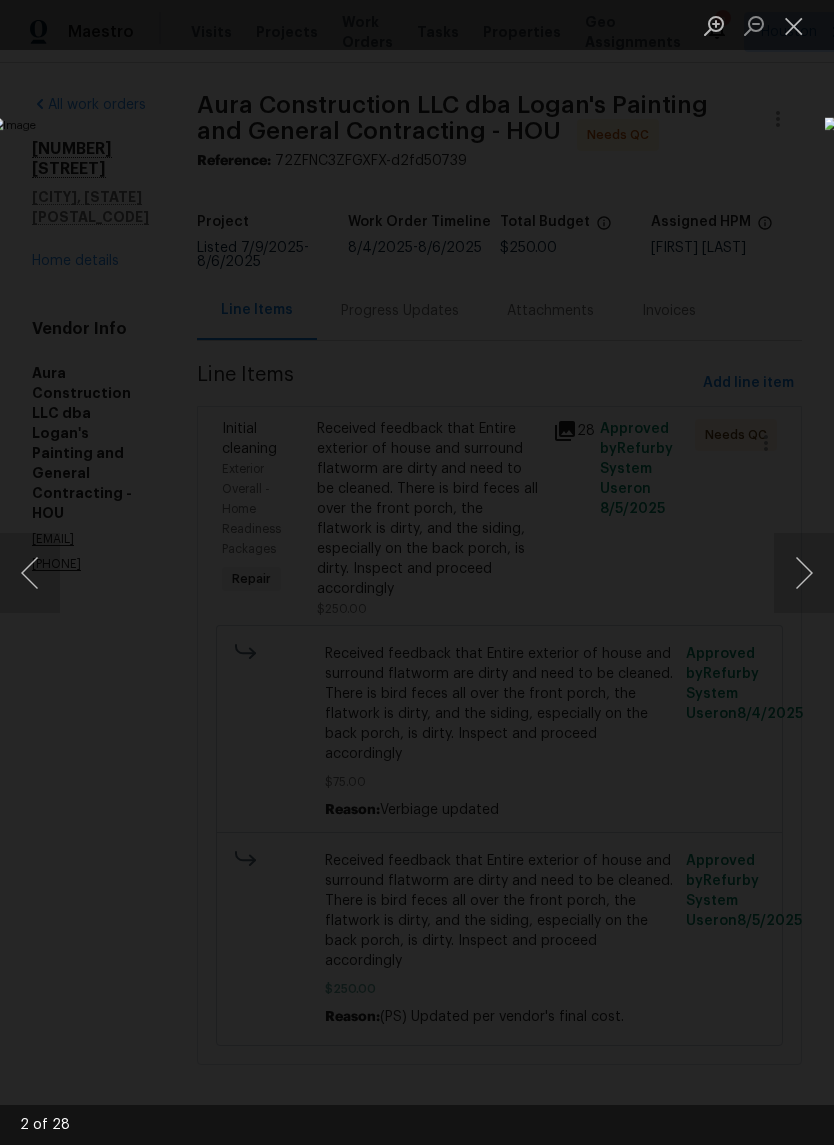 click at bounding box center [804, 573] 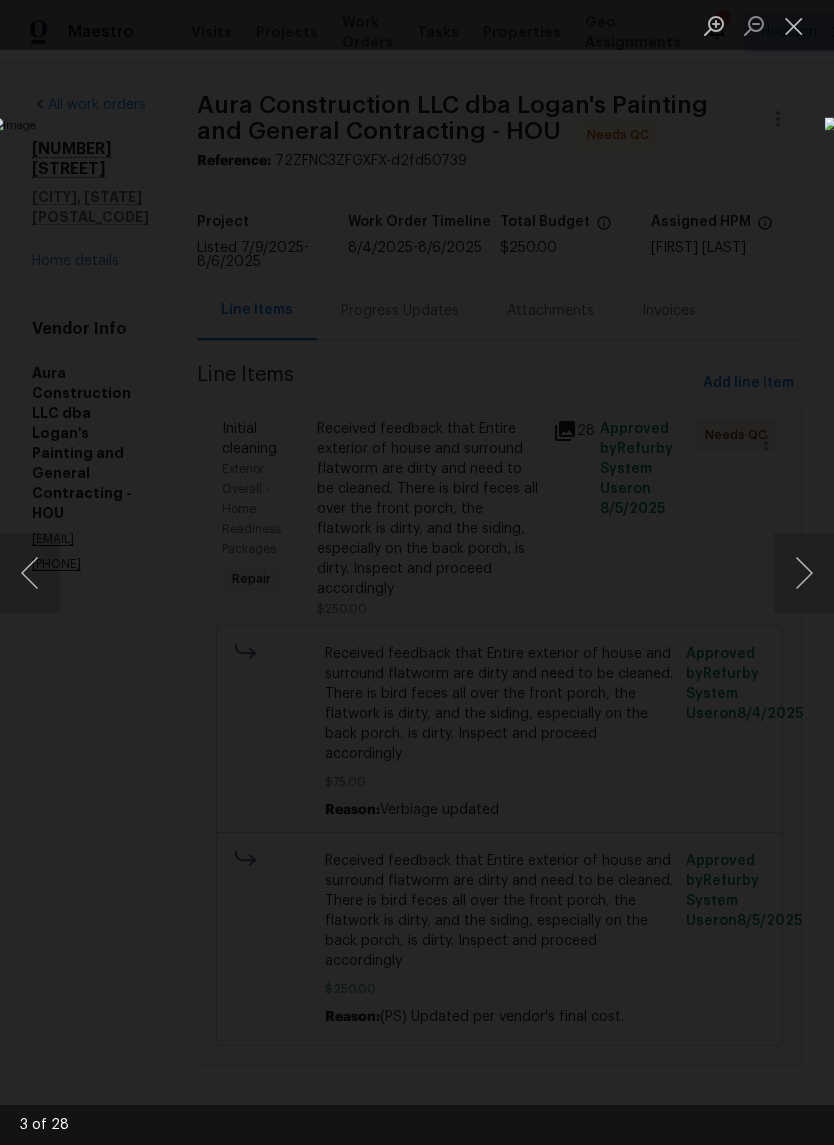 click at bounding box center (804, 573) 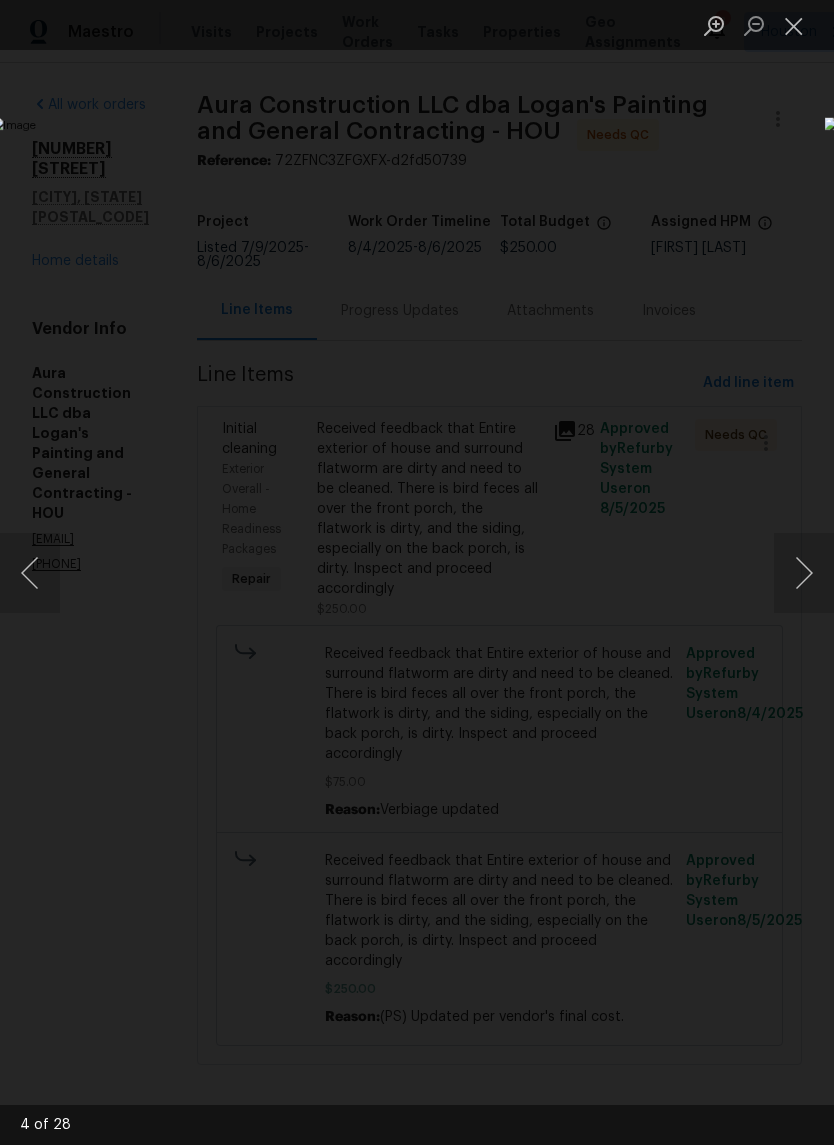 click at bounding box center (804, 573) 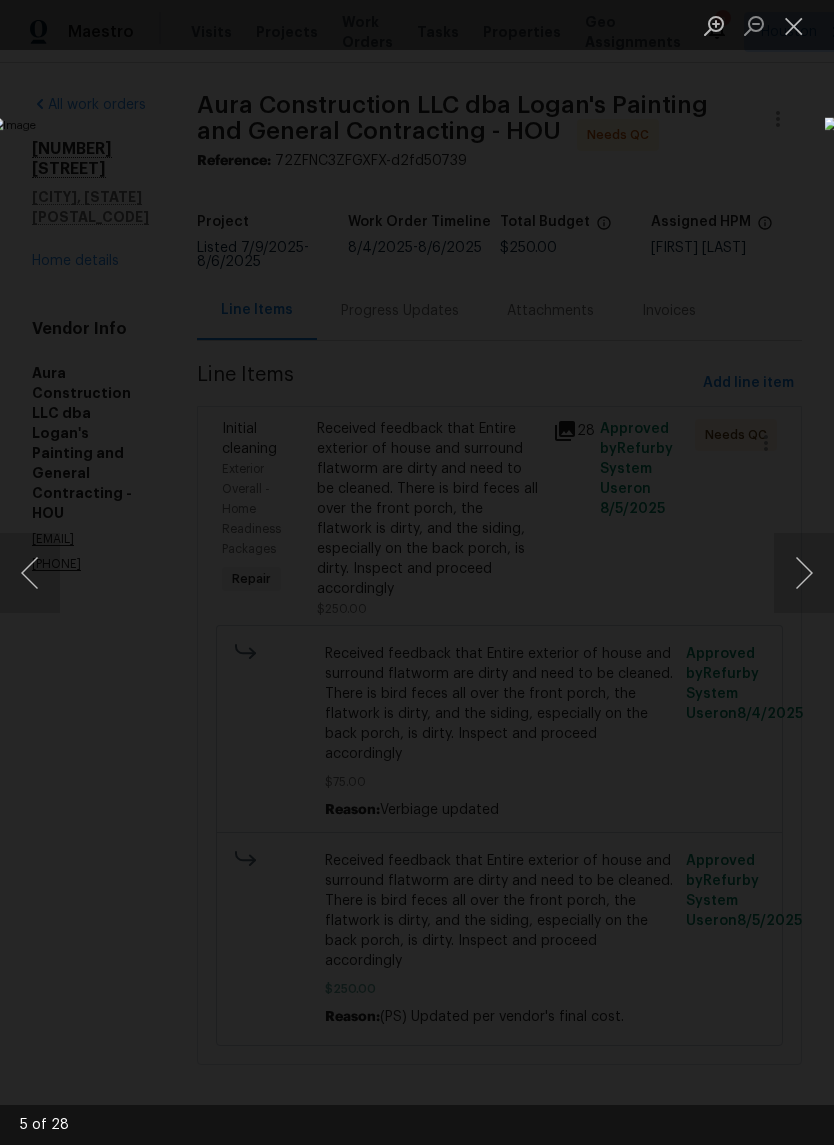 click at bounding box center [804, 573] 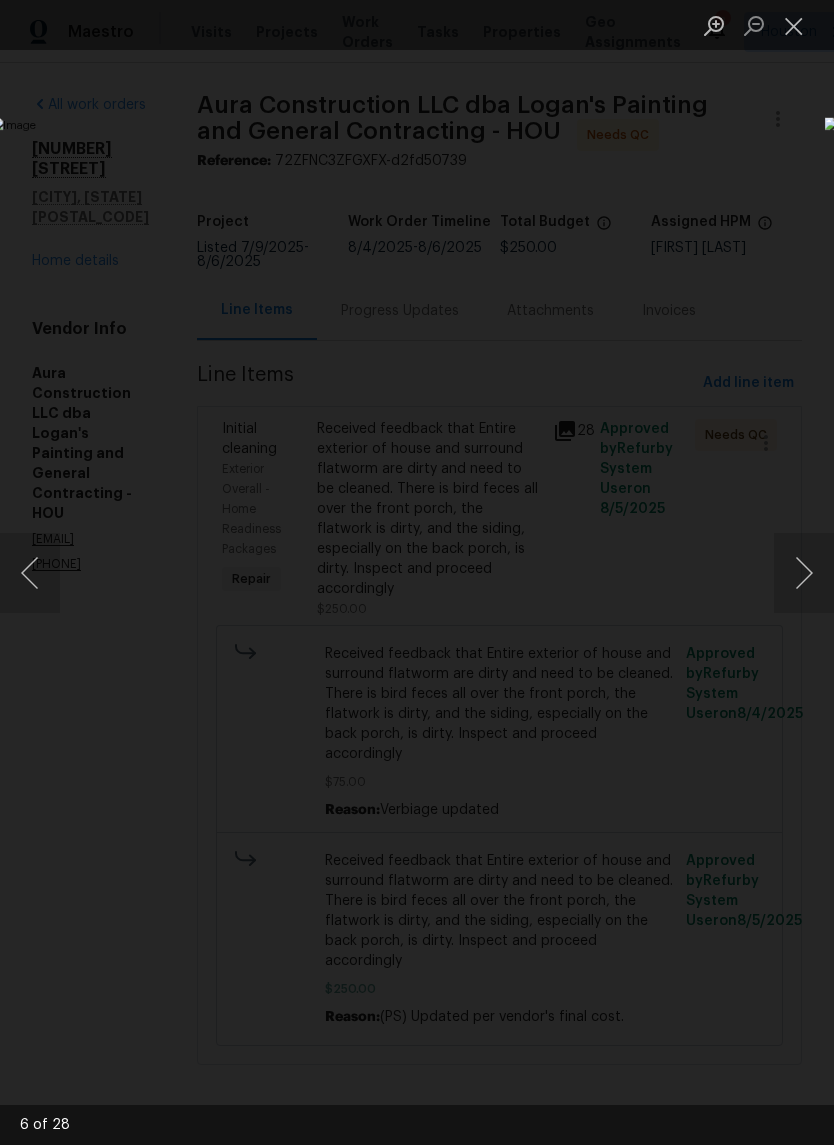 click at bounding box center [804, 573] 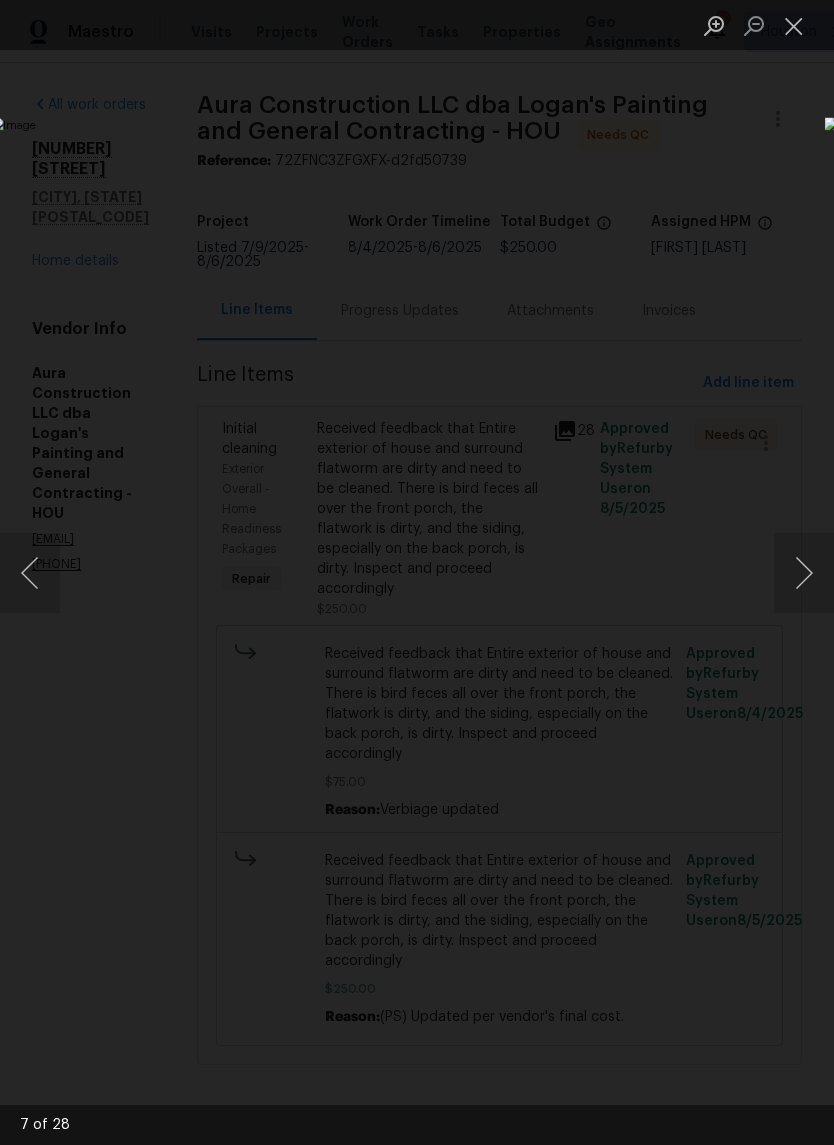 click at bounding box center [804, 573] 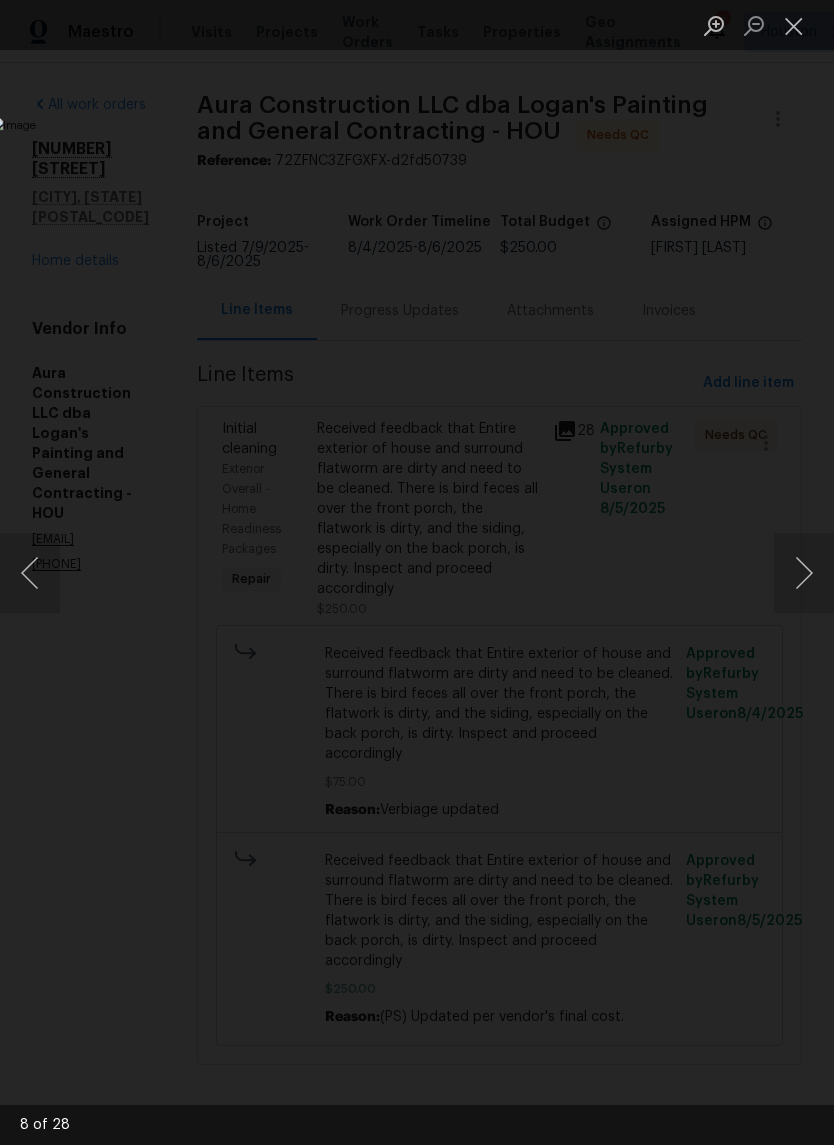 click at bounding box center (804, 573) 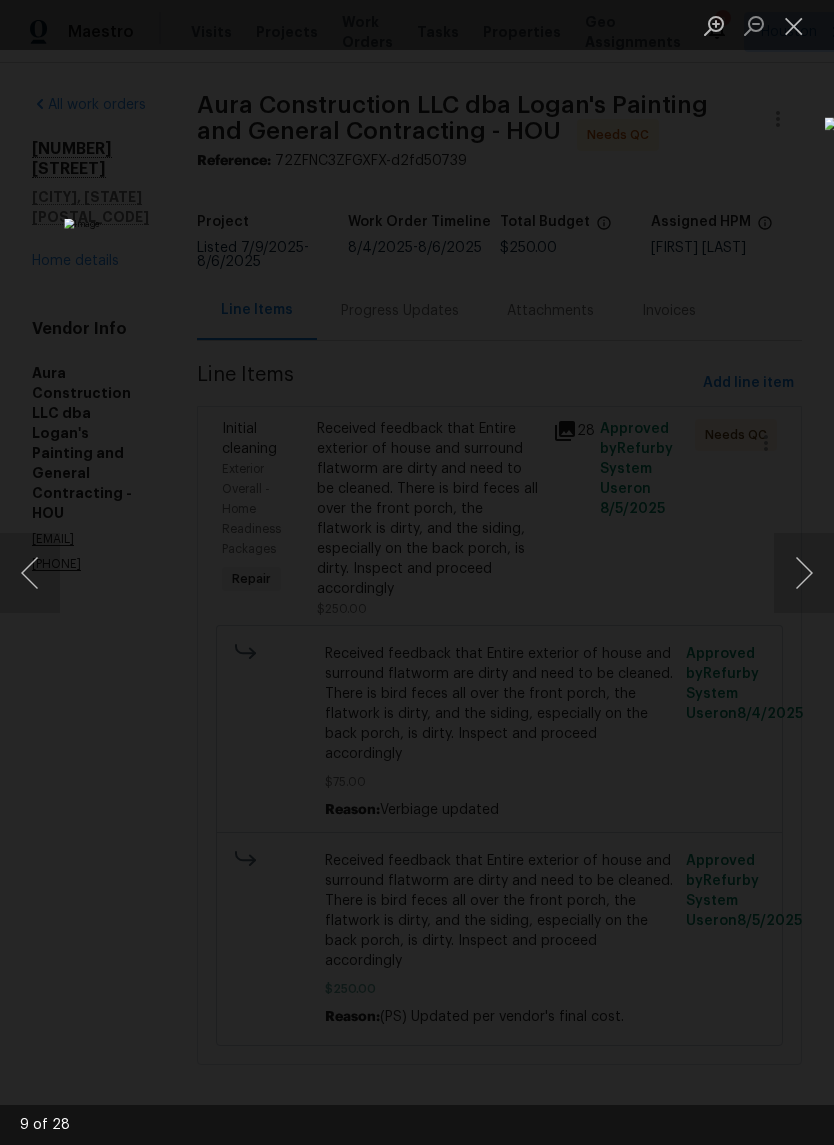 click at bounding box center [804, 573] 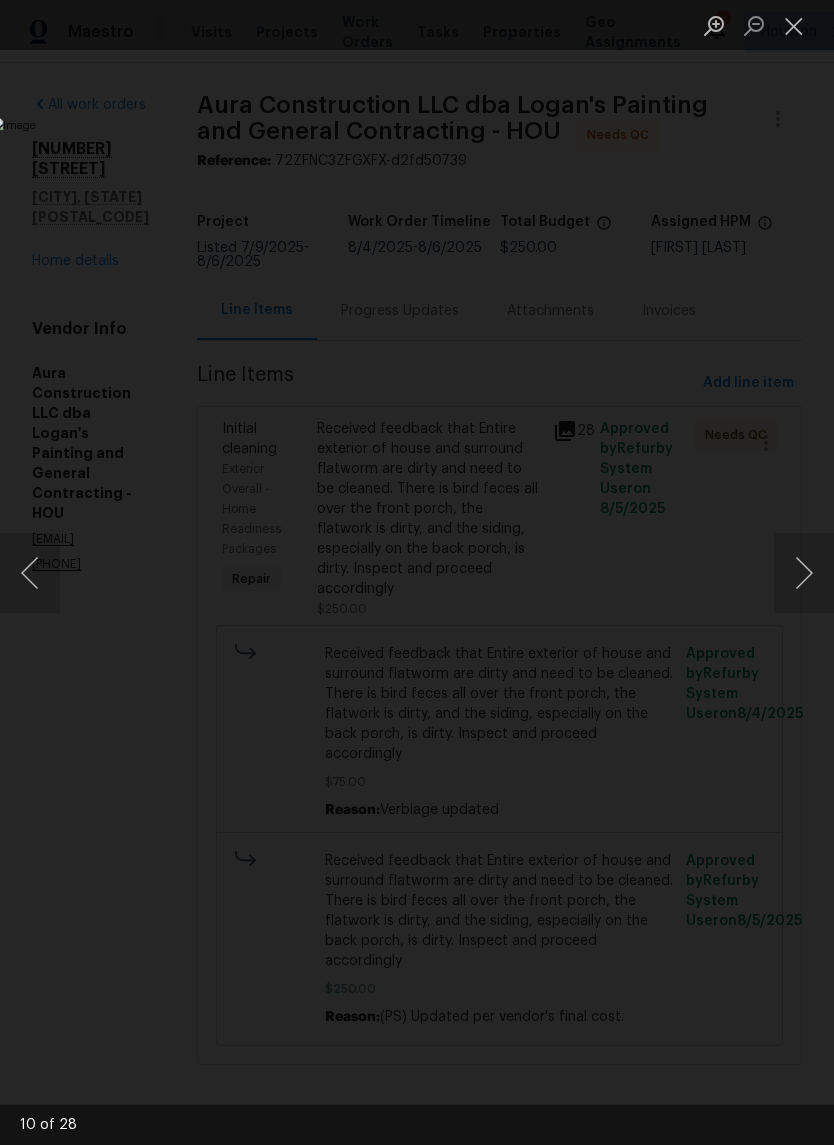 click at bounding box center (804, 573) 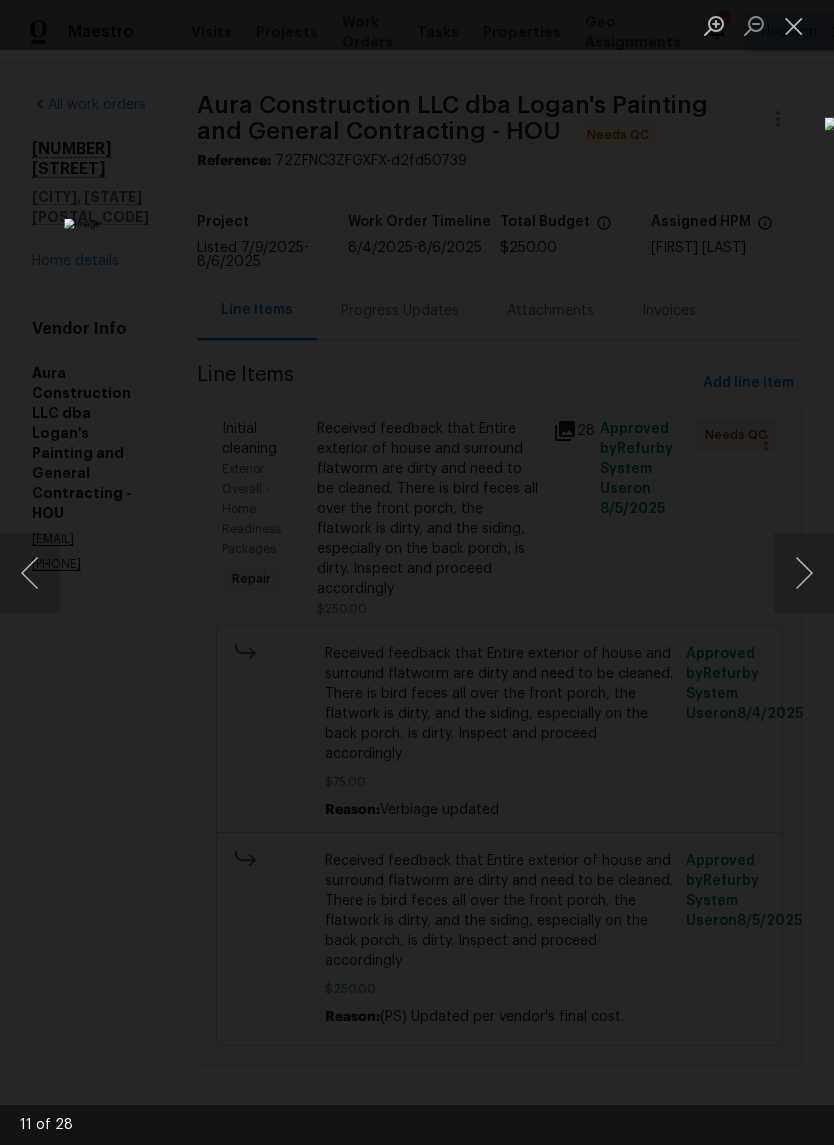 click at bounding box center [804, 573] 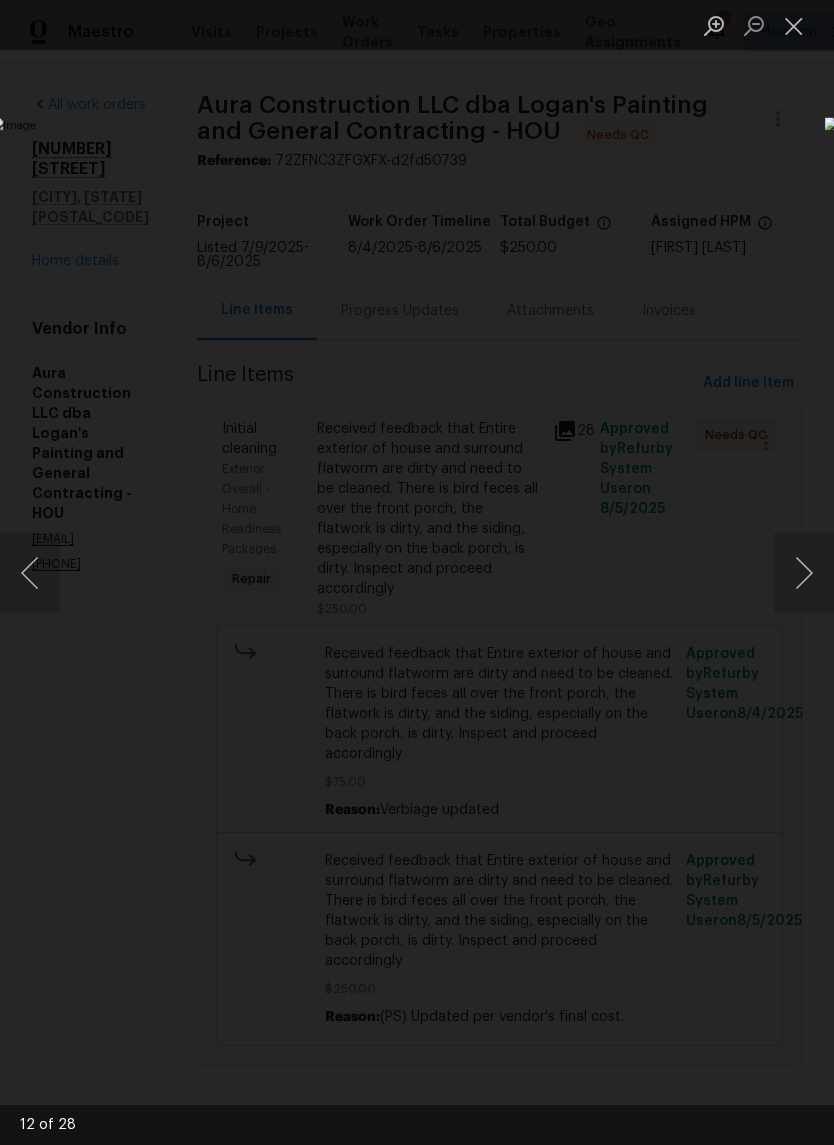 click at bounding box center (804, 573) 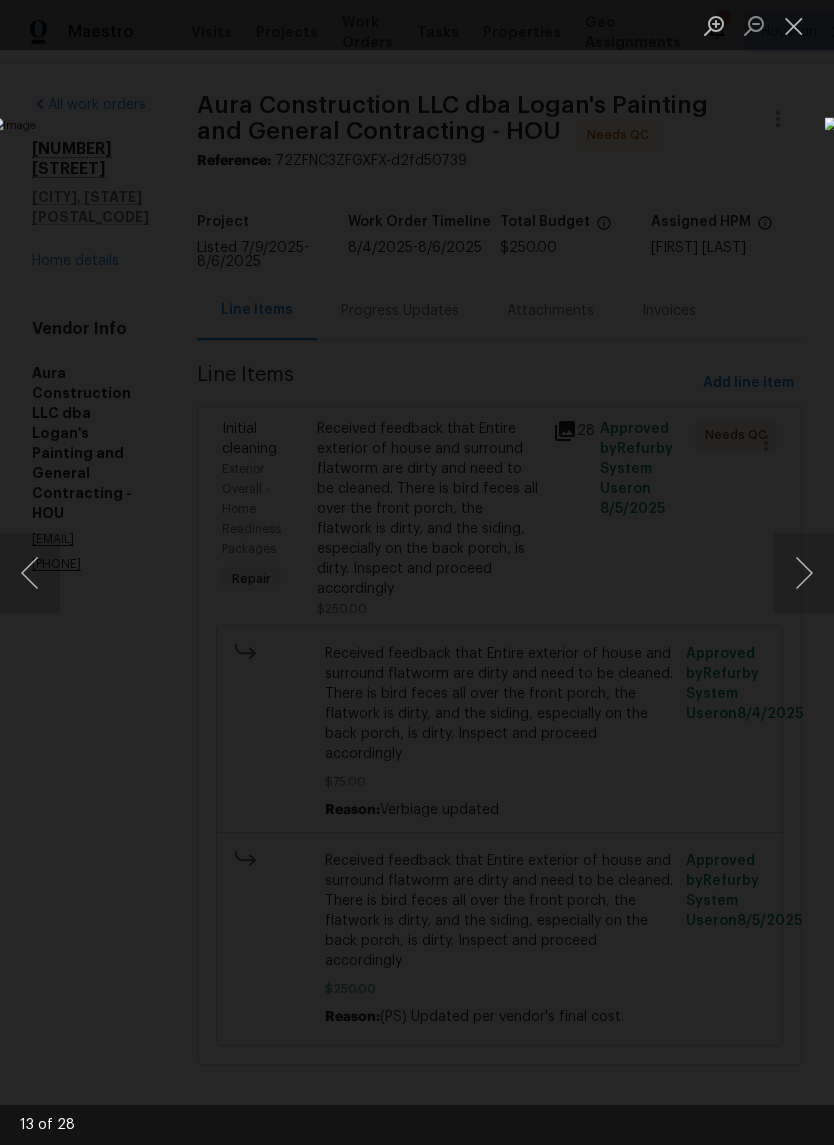 click at bounding box center (804, 573) 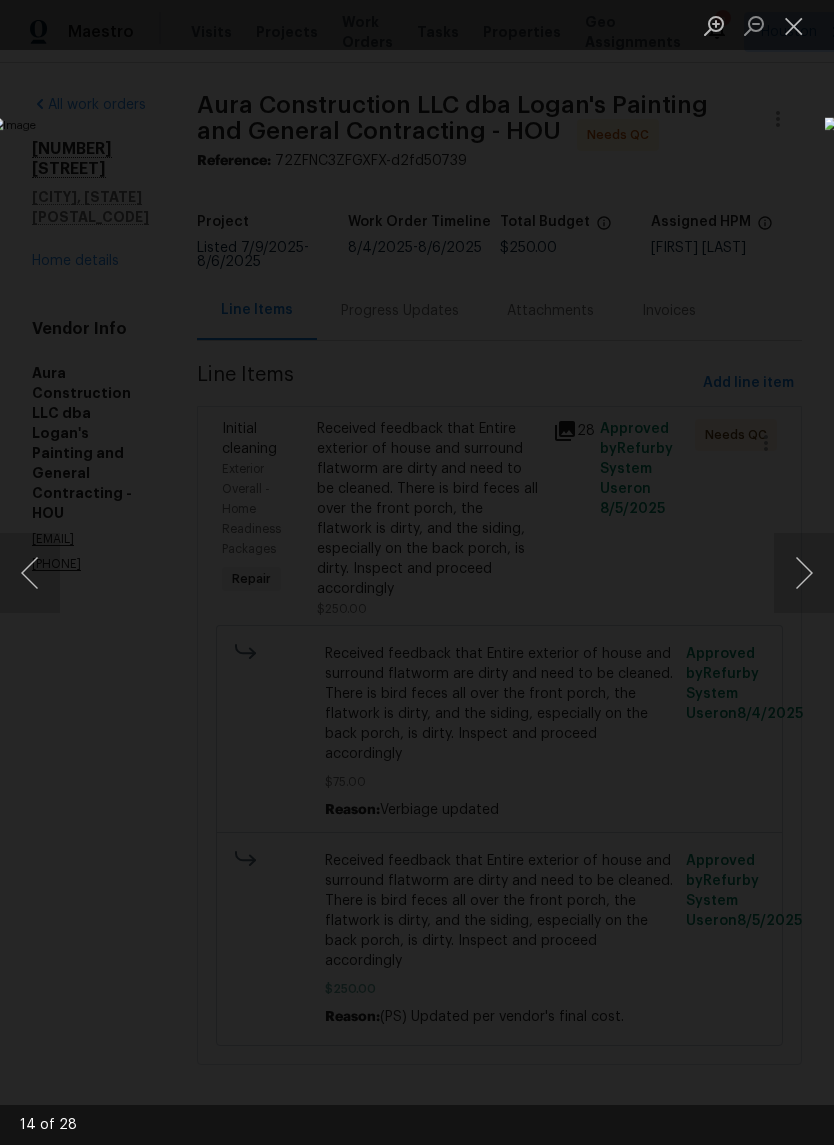 click at bounding box center [804, 573] 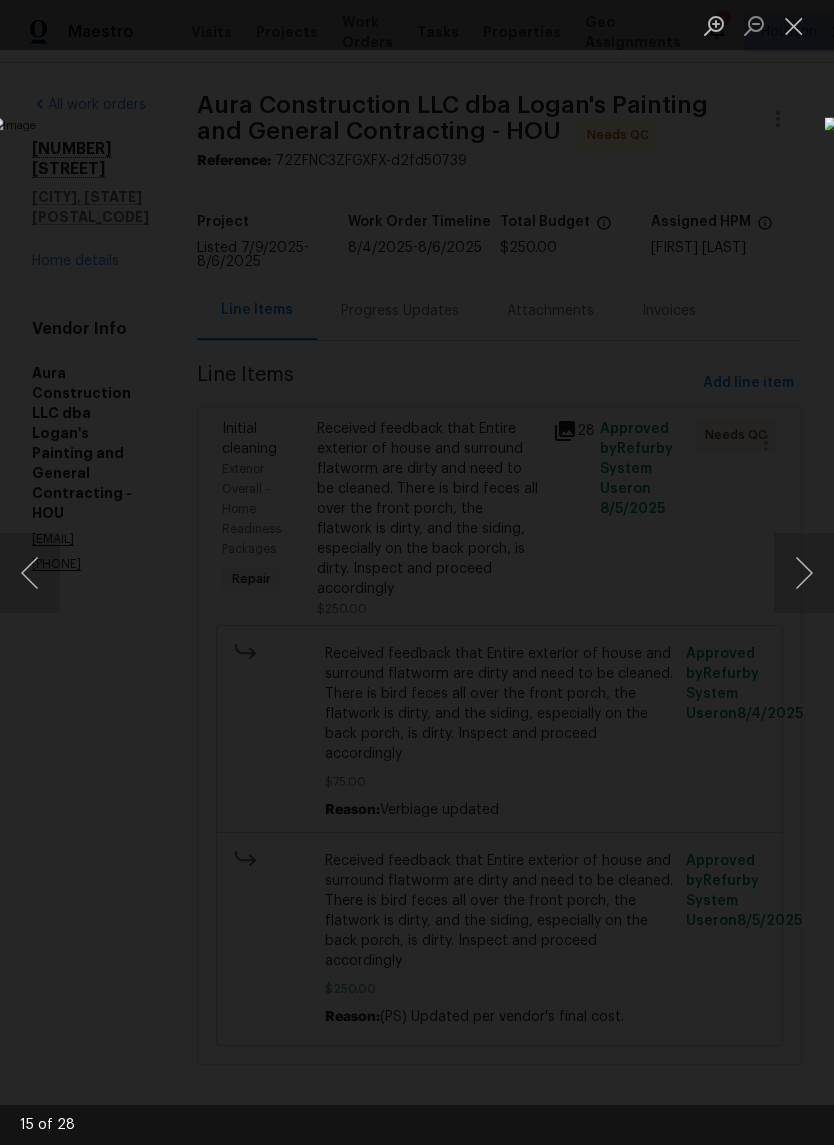 click at bounding box center (804, 573) 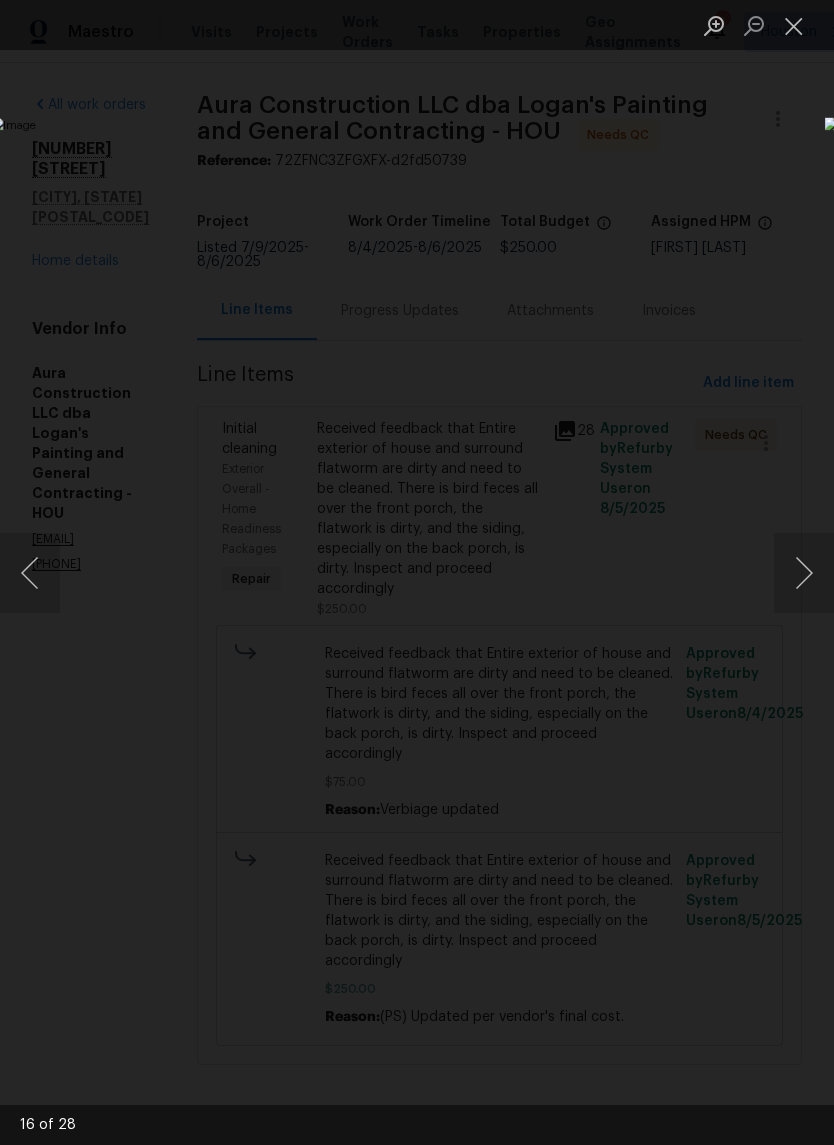 click at bounding box center [804, 573] 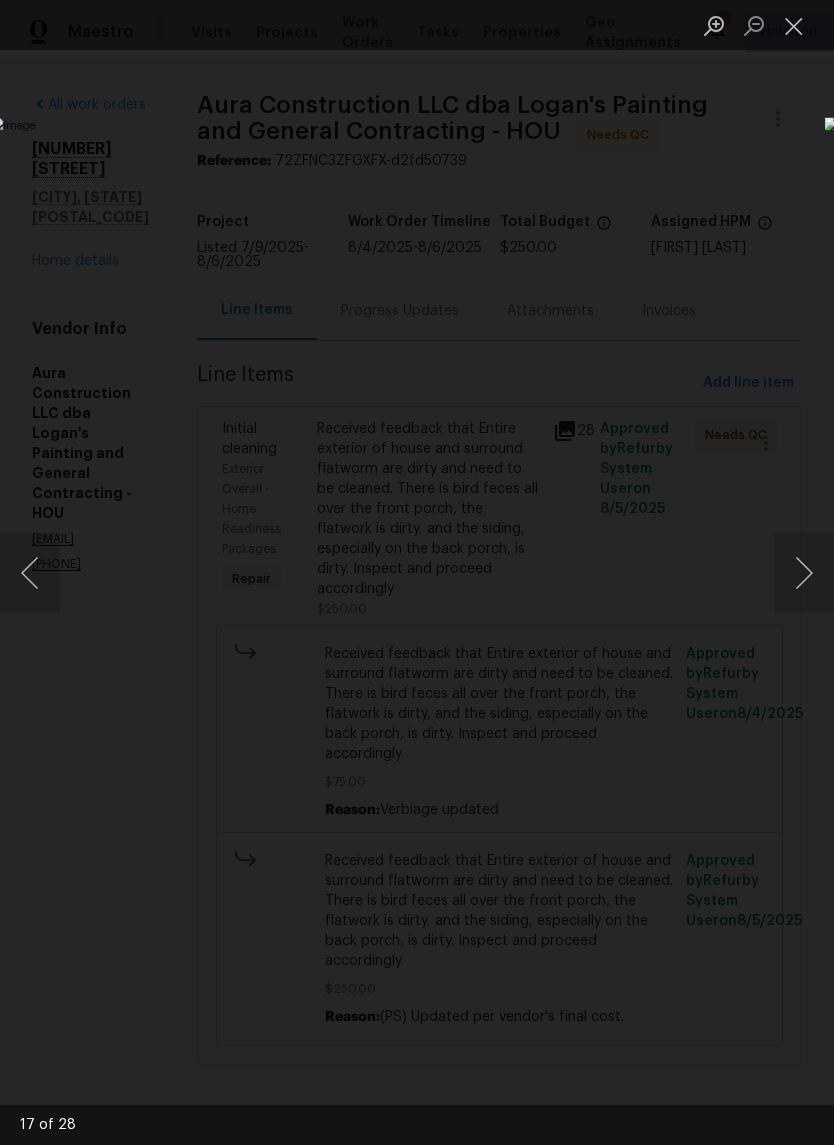 click at bounding box center [804, 573] 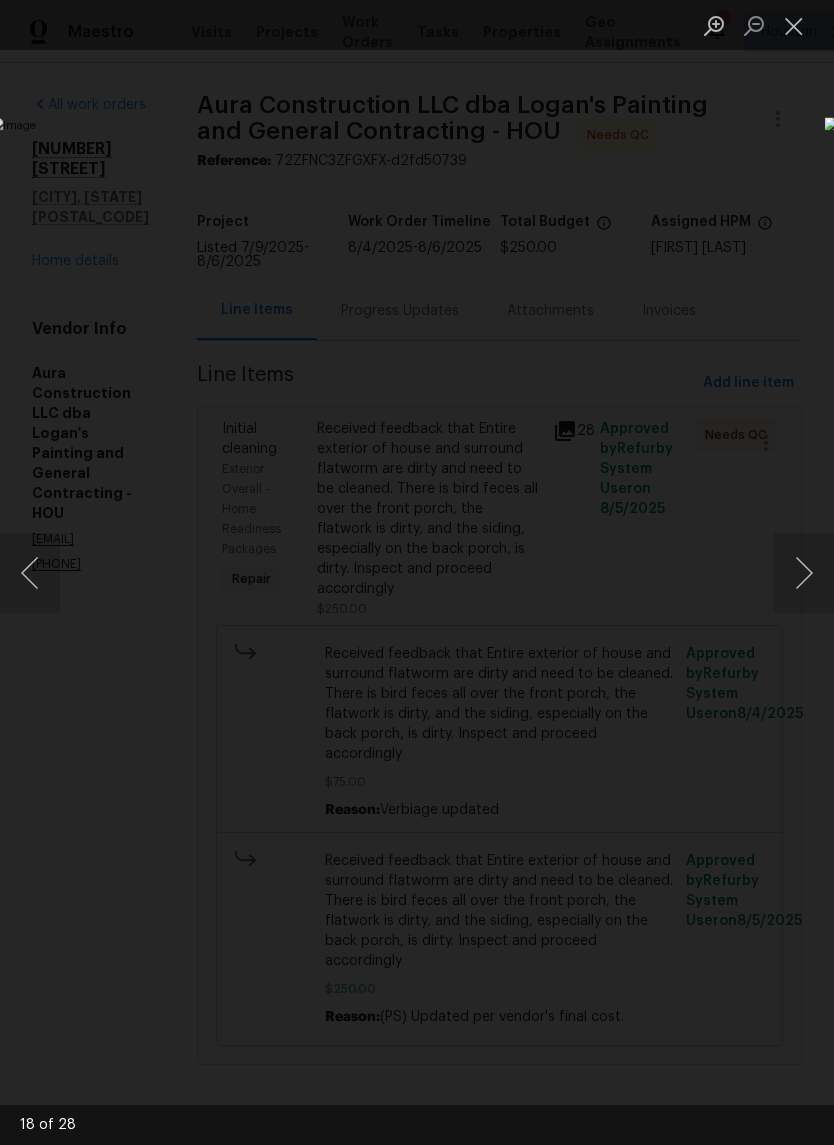 click at bounding box center (804, 573) 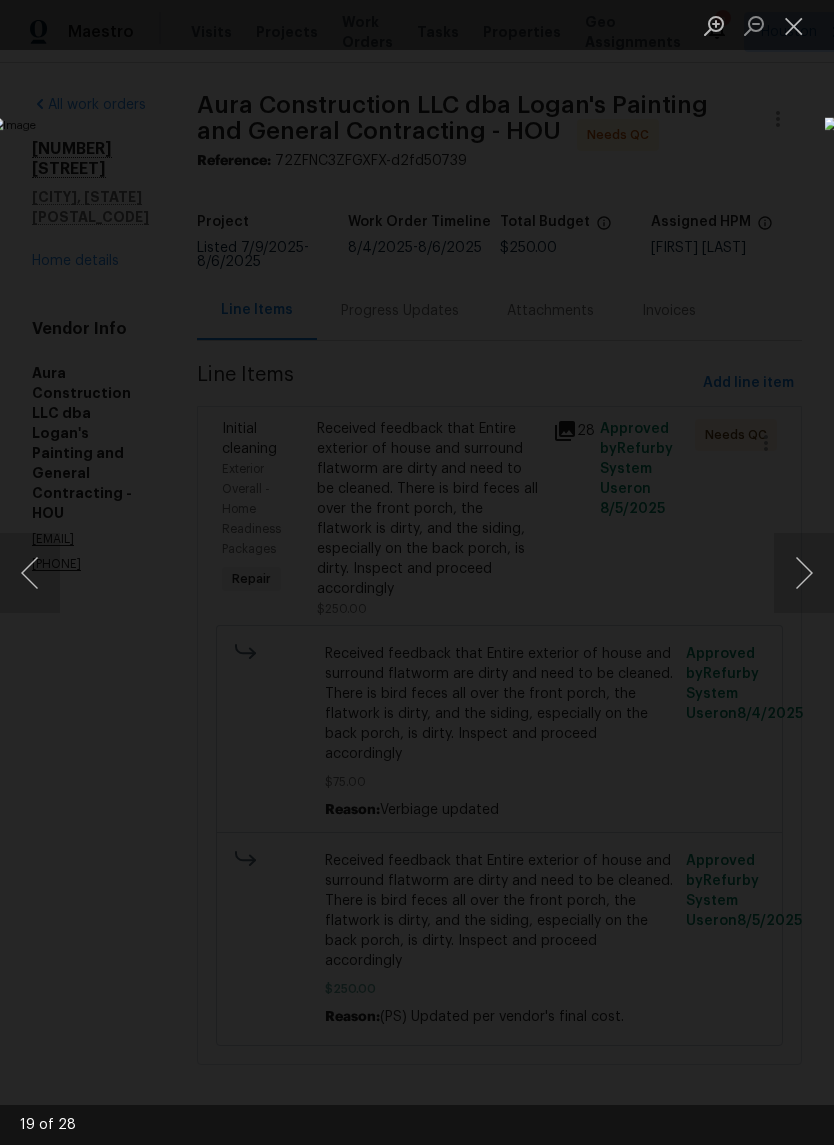 click at bounding box center [804, 573] 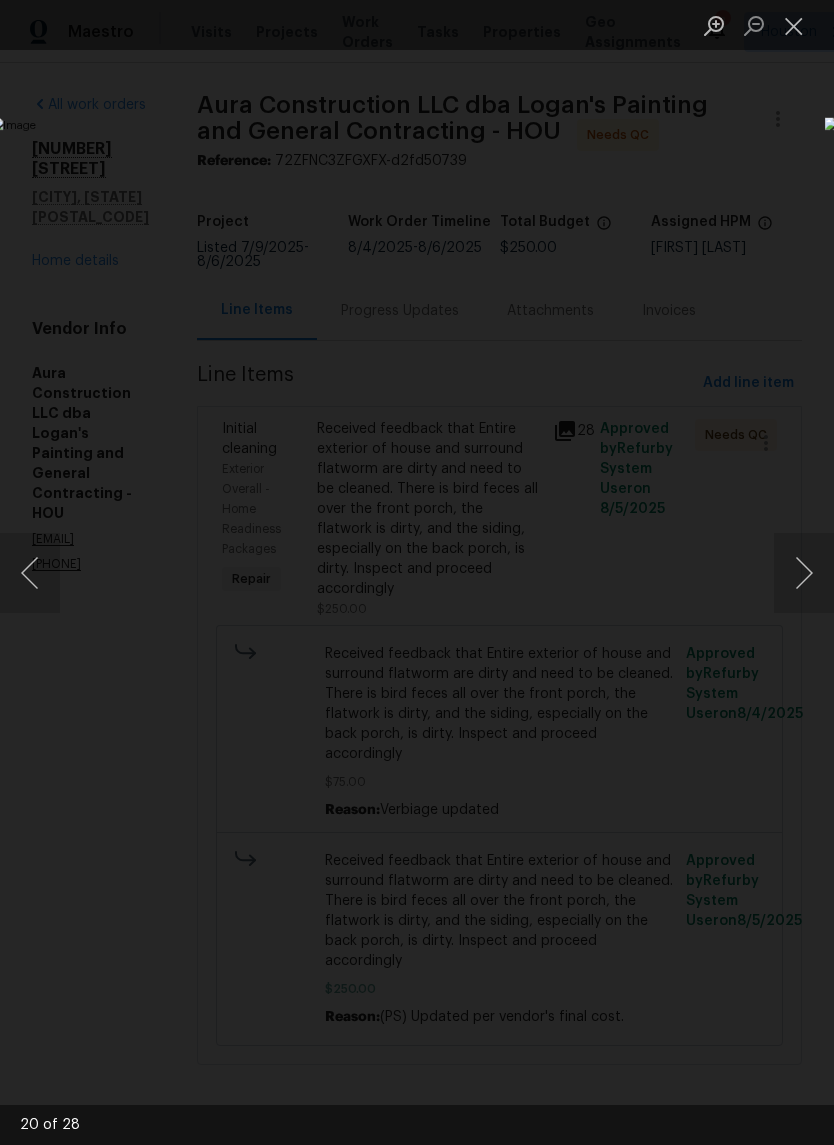click at bounding box center (804, 573) 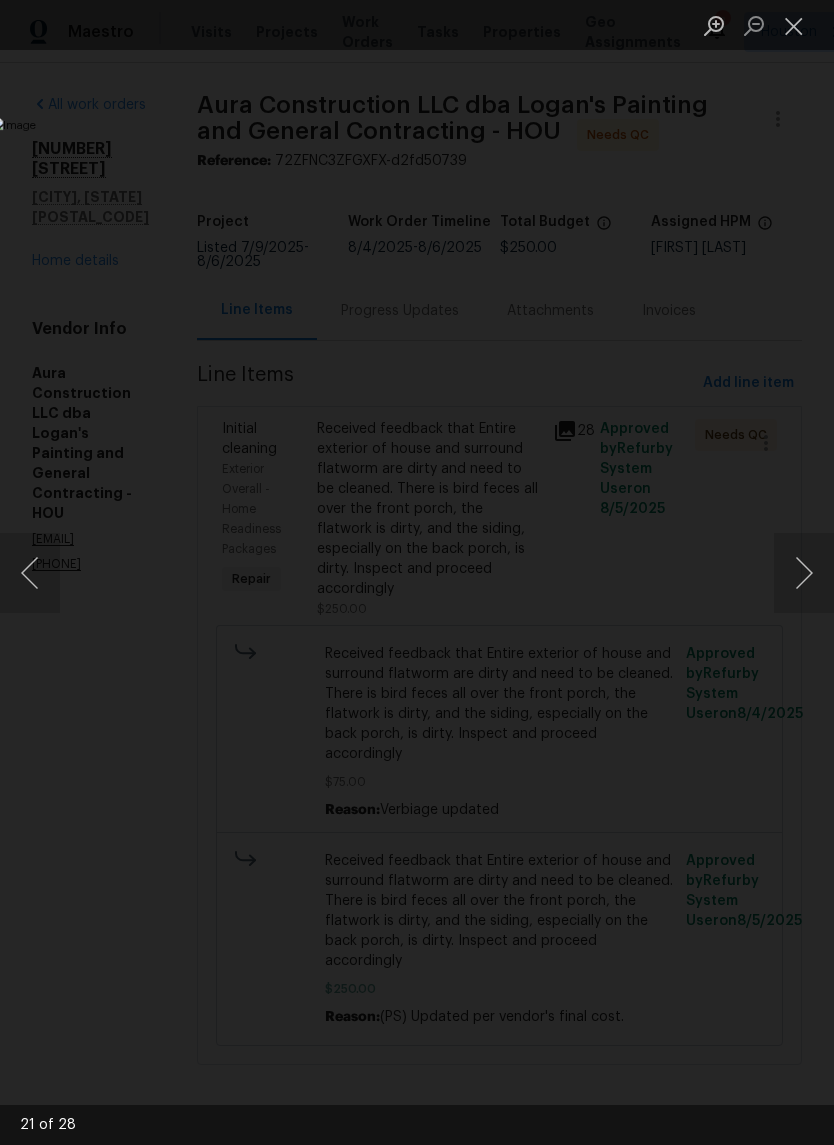 click at bounding box center [804, 573] 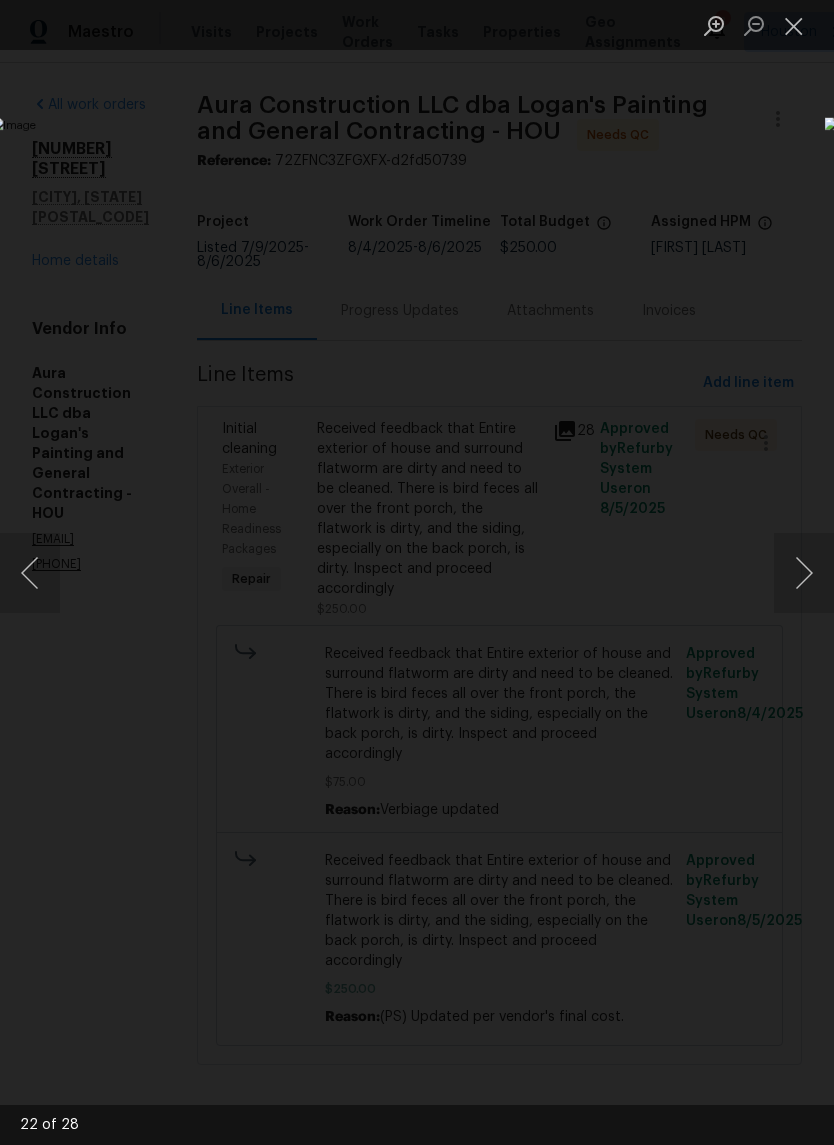 click at bounding box center [804, 573] 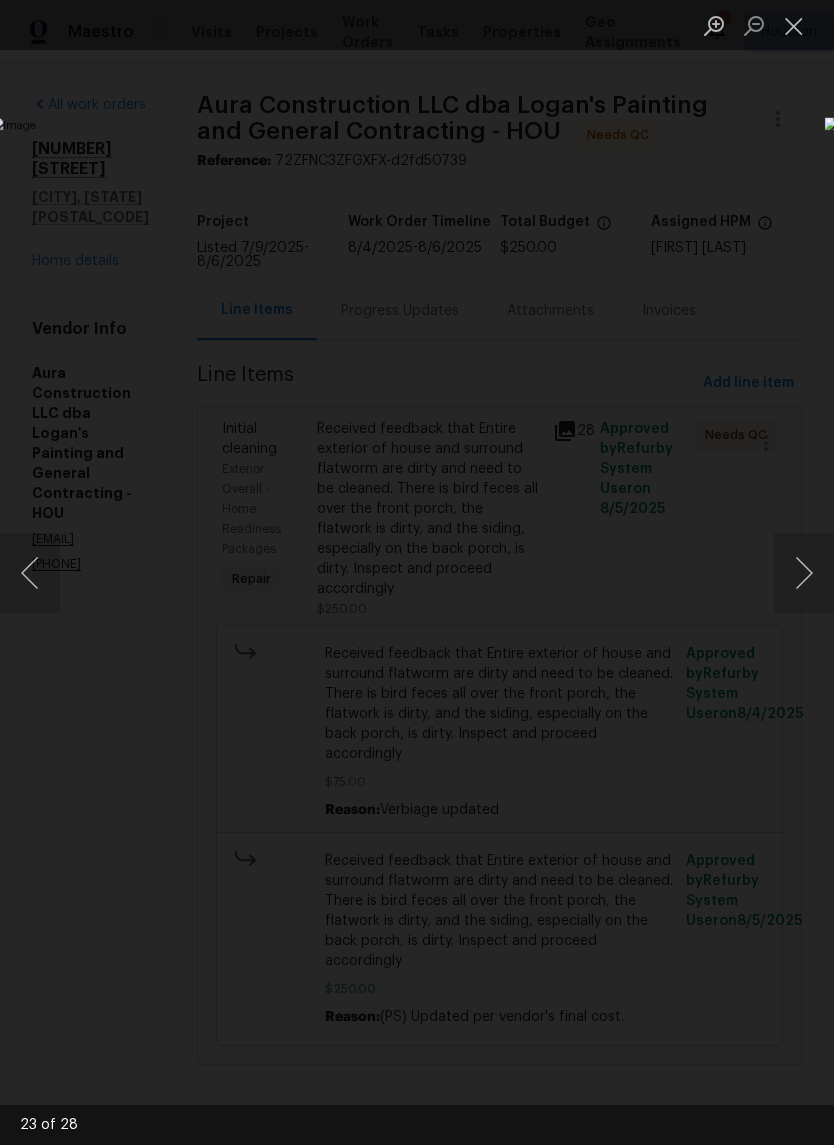 click at bounding box center (794, 25) 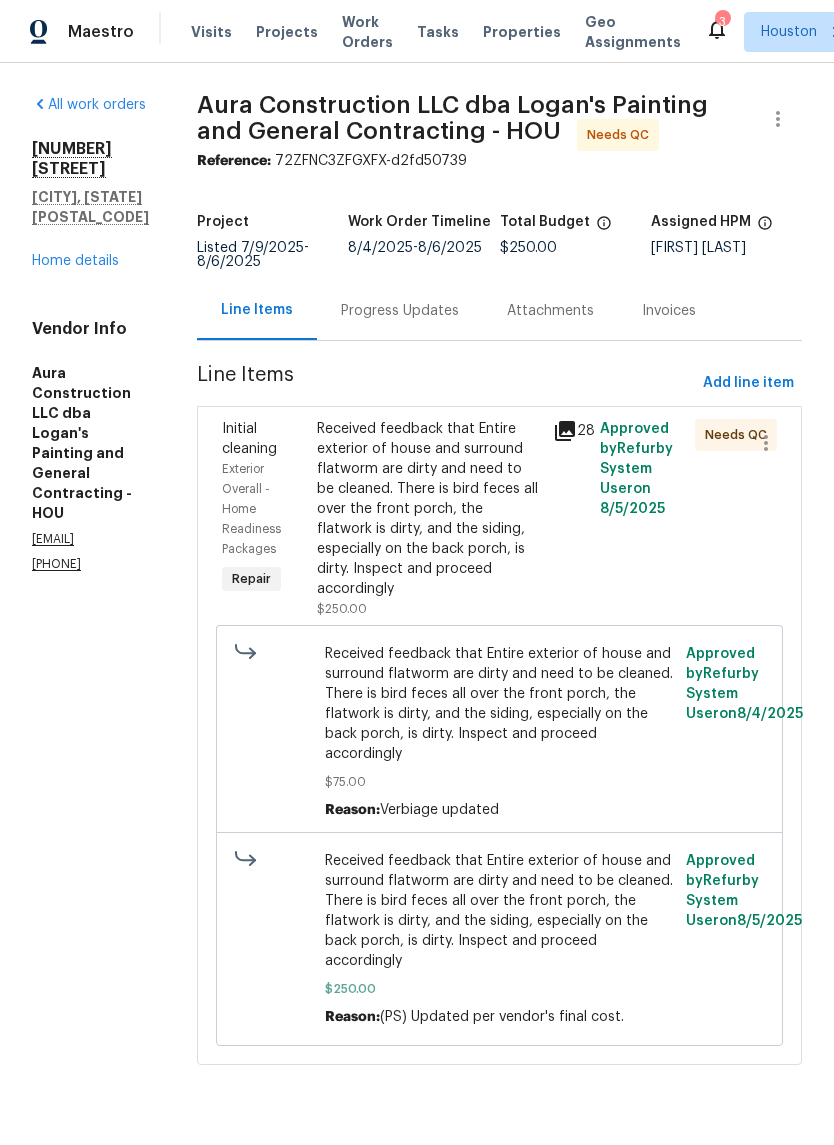 click 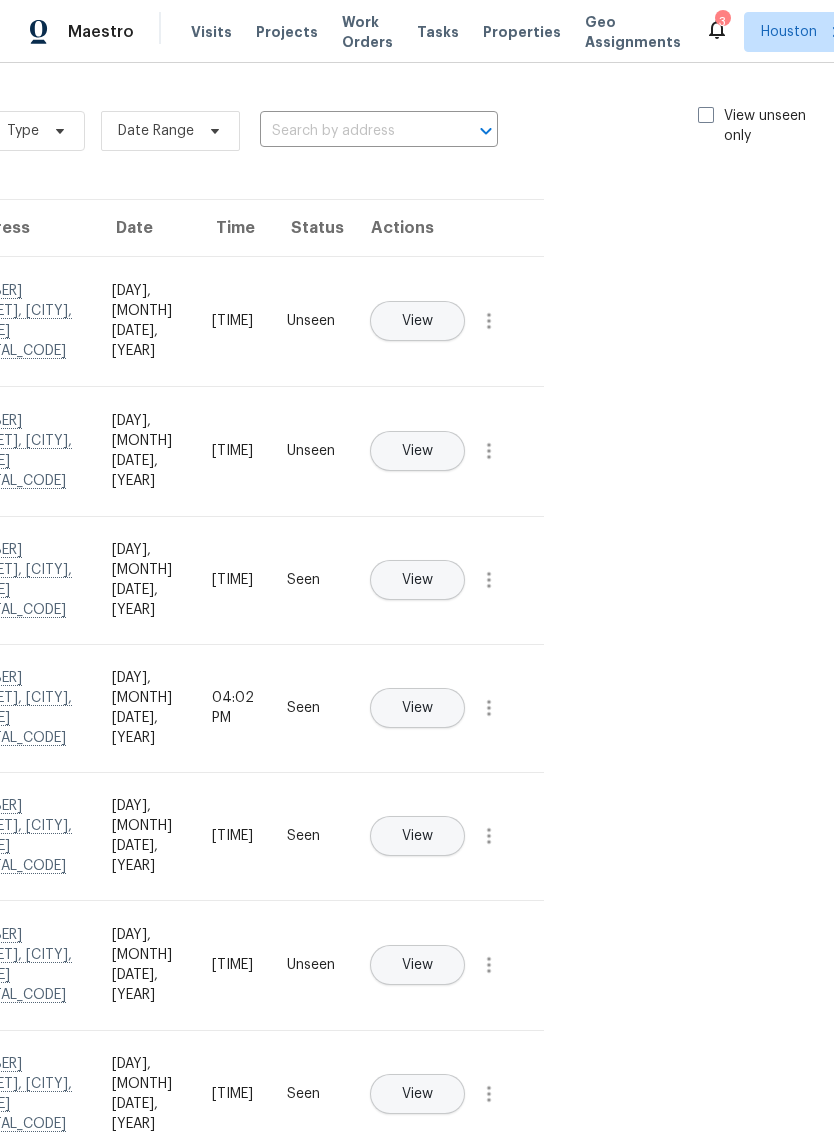 scroll, scrollTop: 0, scrollLeft: 225, axis: horizontal 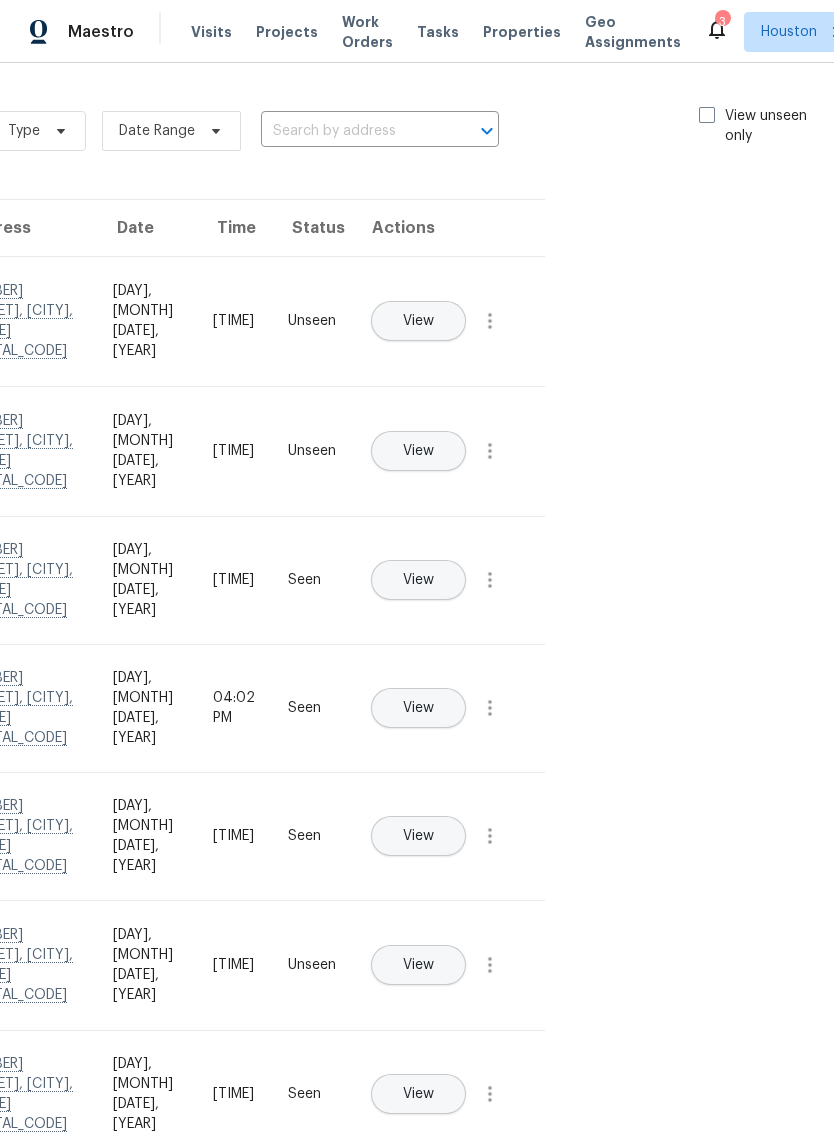 click at bounding box center (707, 115) 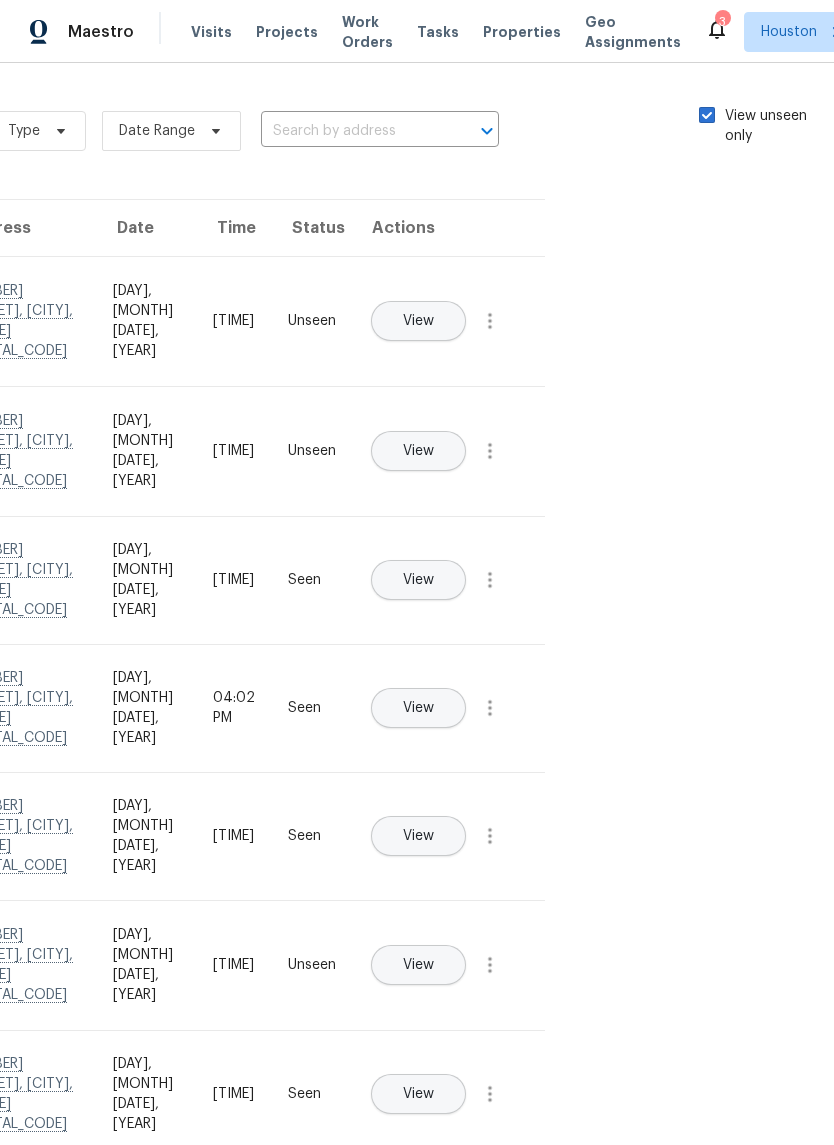 checkbox on "true" 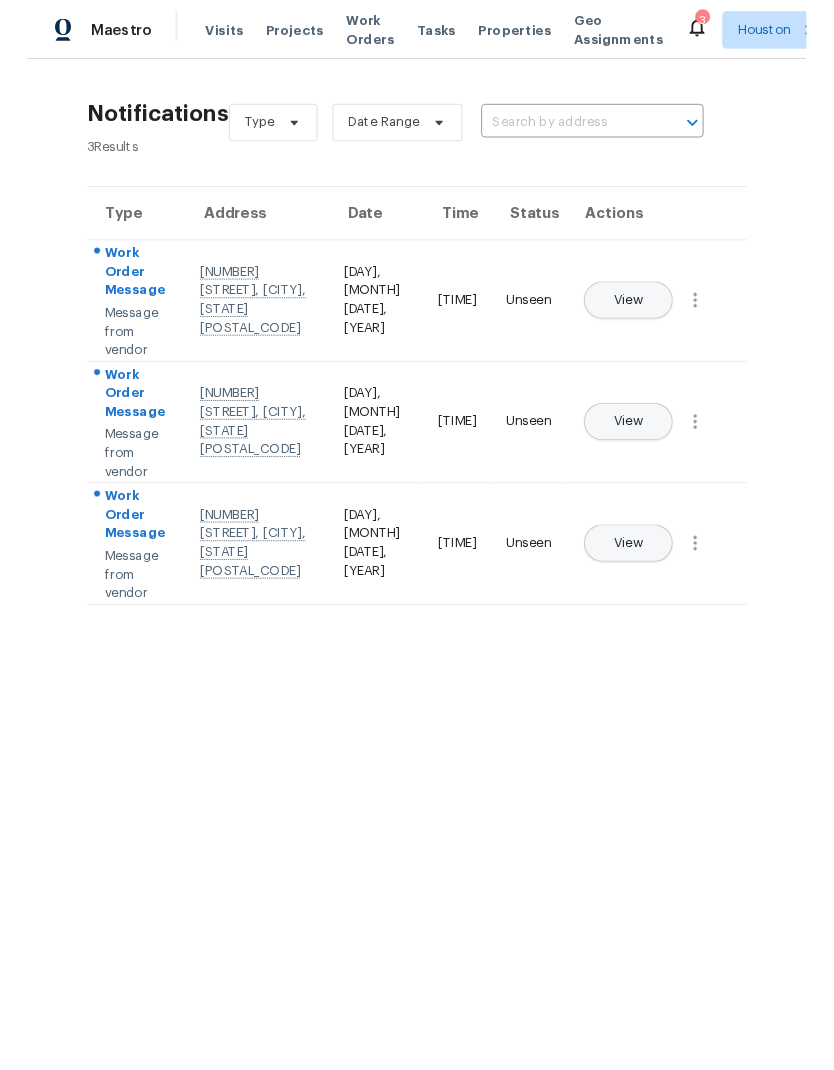 scroll, scrollTop: 0, scrollLeft: 0, axis: both 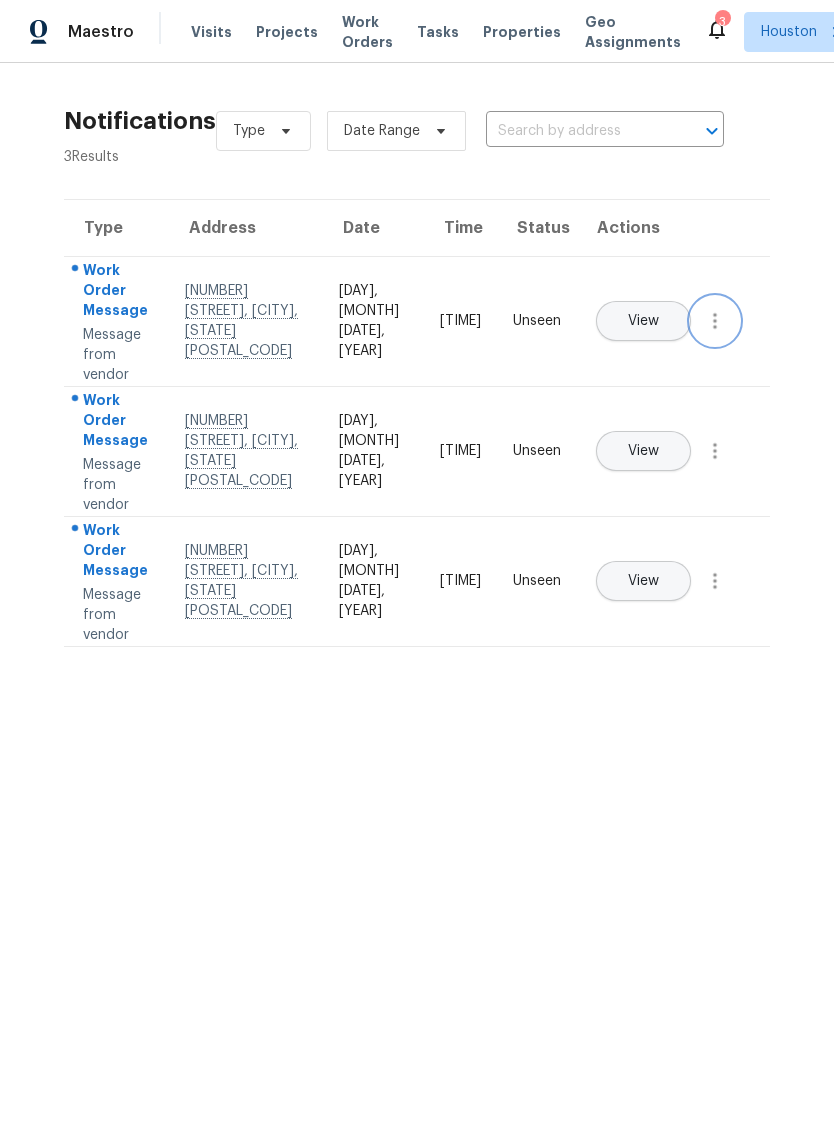 click 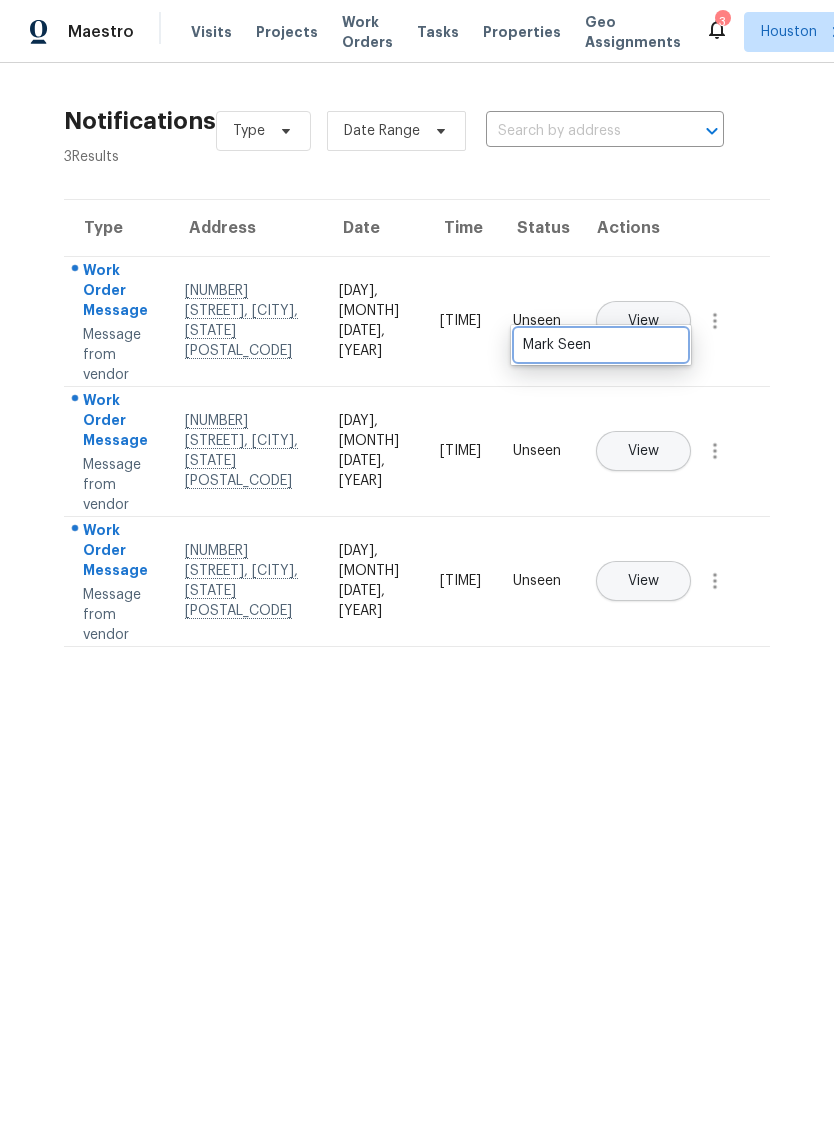 click on "Mark Seen" at bounding box center (601, 345) 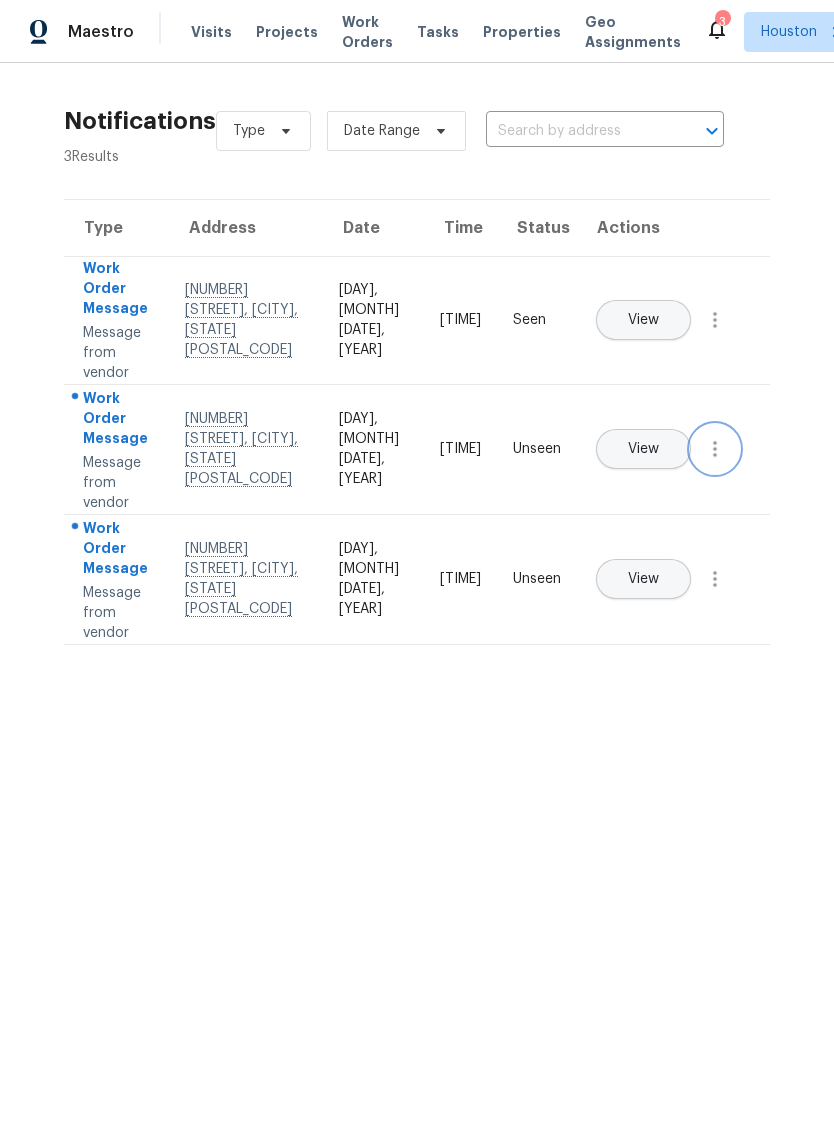 click 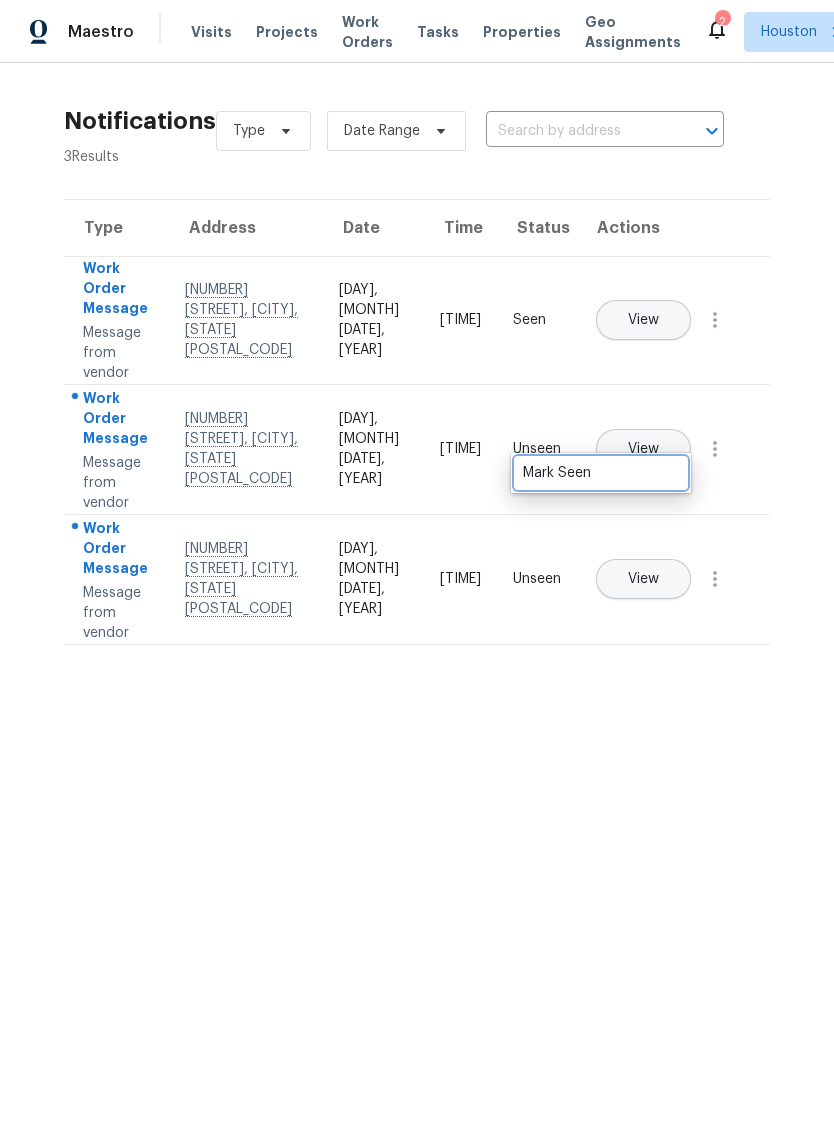 click on "Mark Seen" at bounding box center [601, 473] 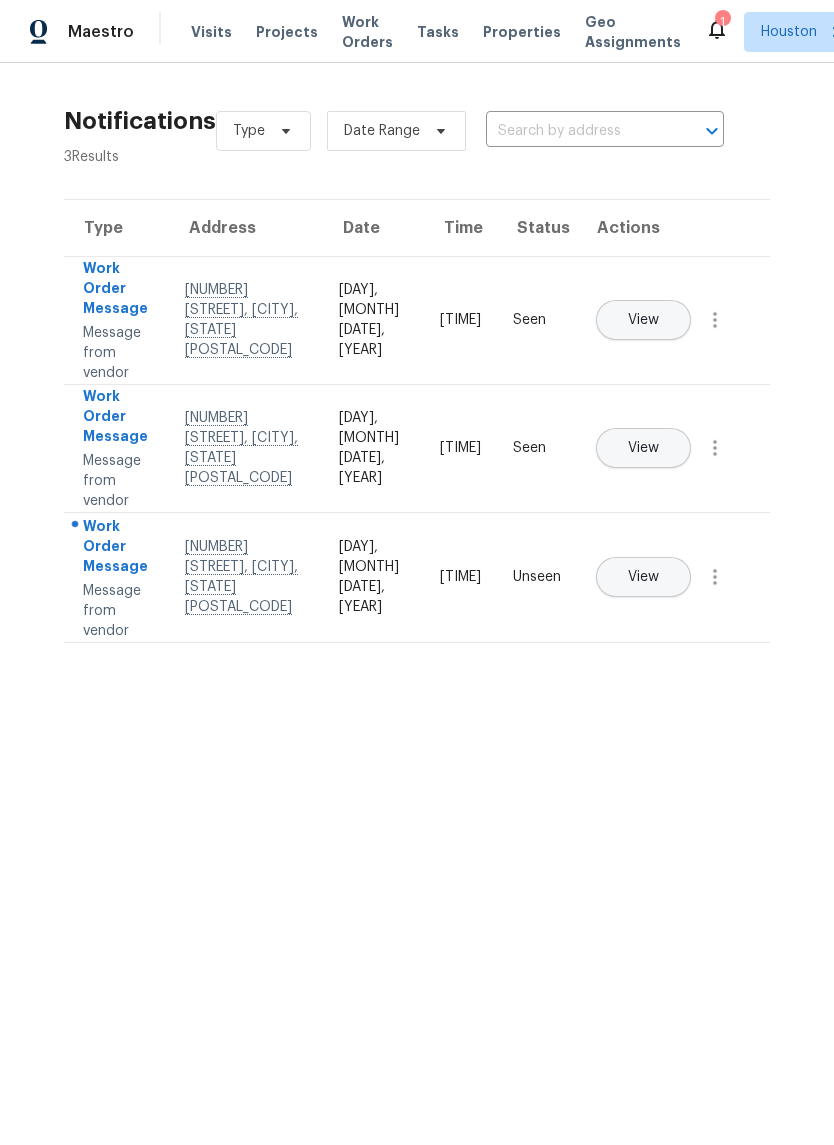 click on "View" at bounding box center [643, 577] 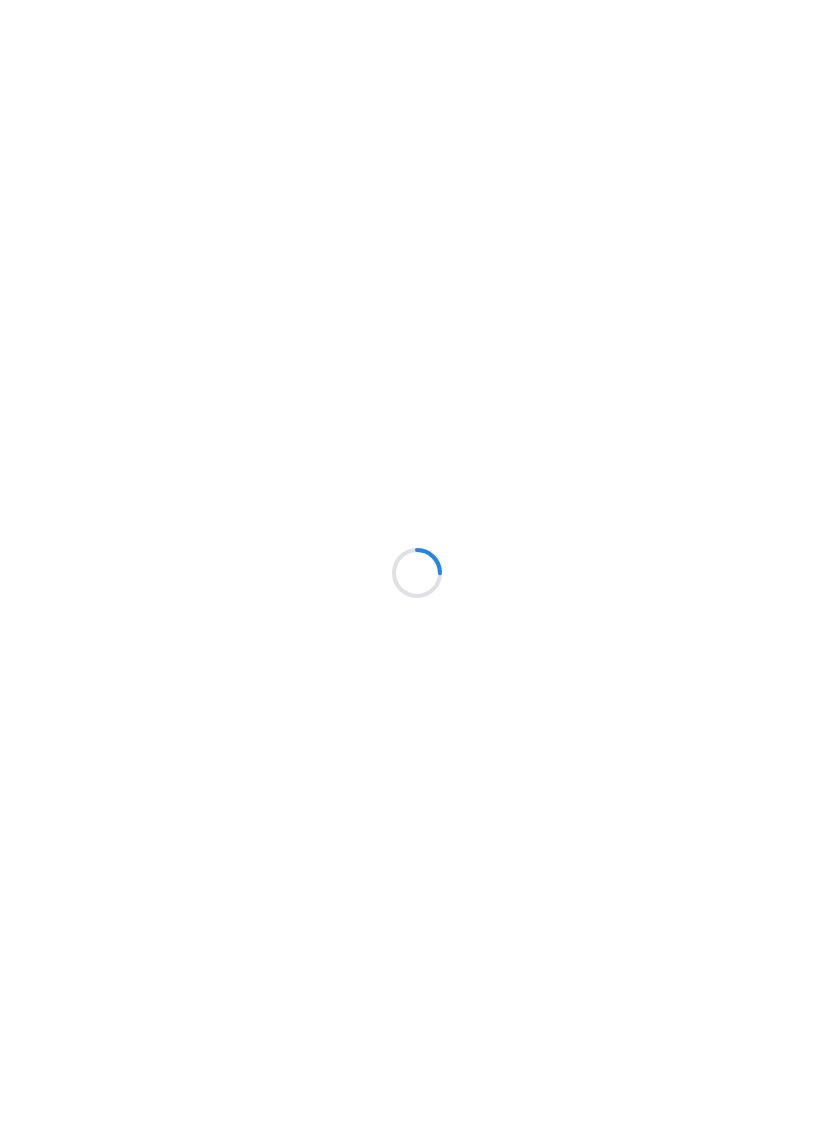 scroll, scrollTop: 0, scrollLeft: 0, axis: both 